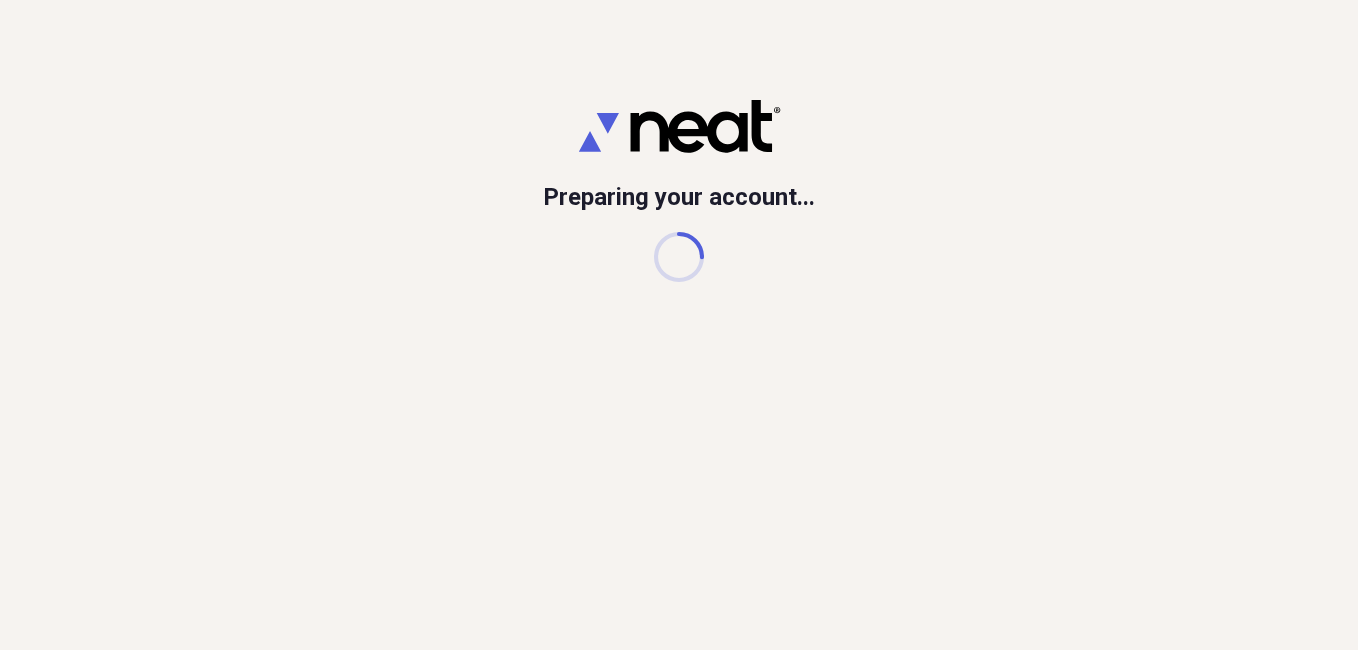scroll, scrollTop: 0, scrollLeft: 0, axis: both 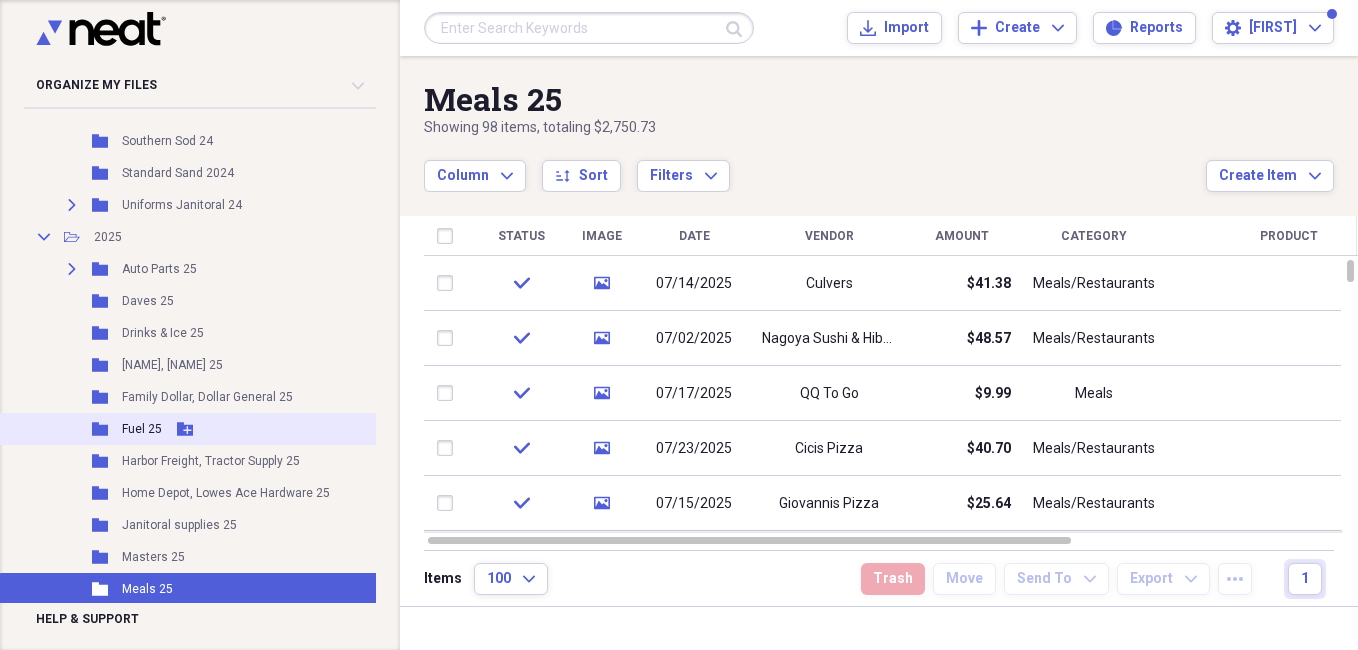 click on "Fuel 25" at bounding box center (142, 429) 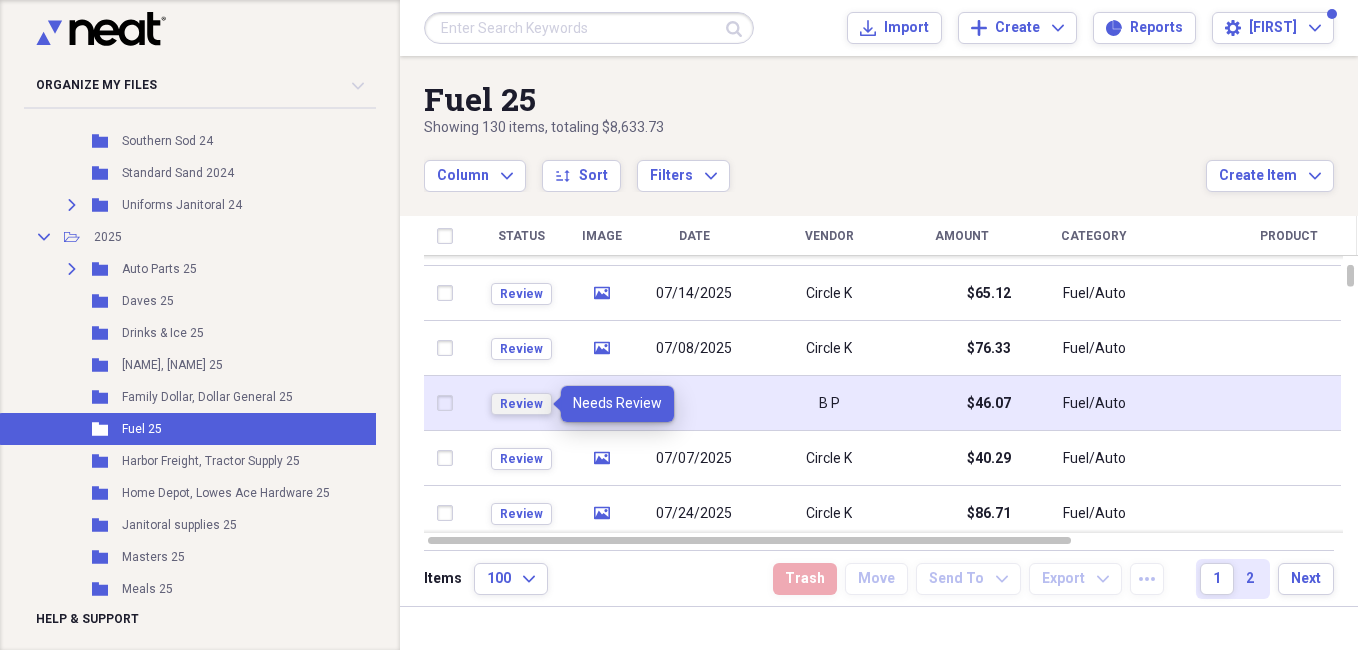 click on "Review" at bounding box center [521, 404] 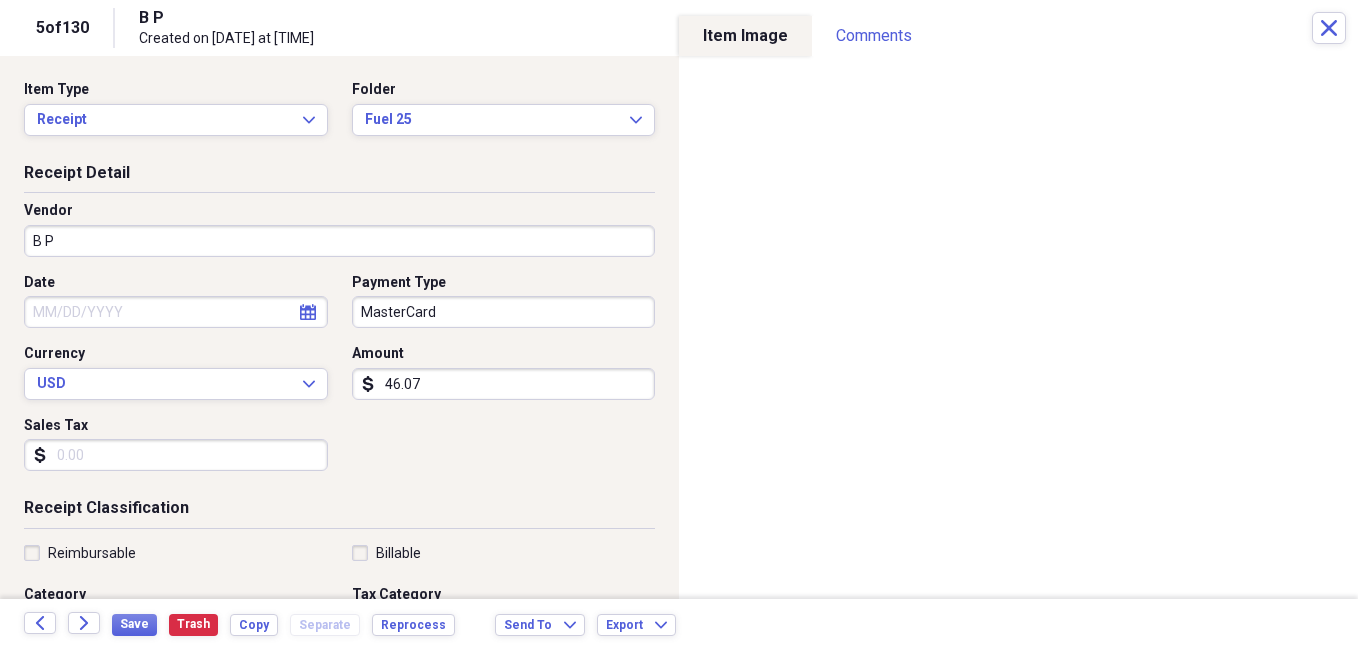 select on "7" 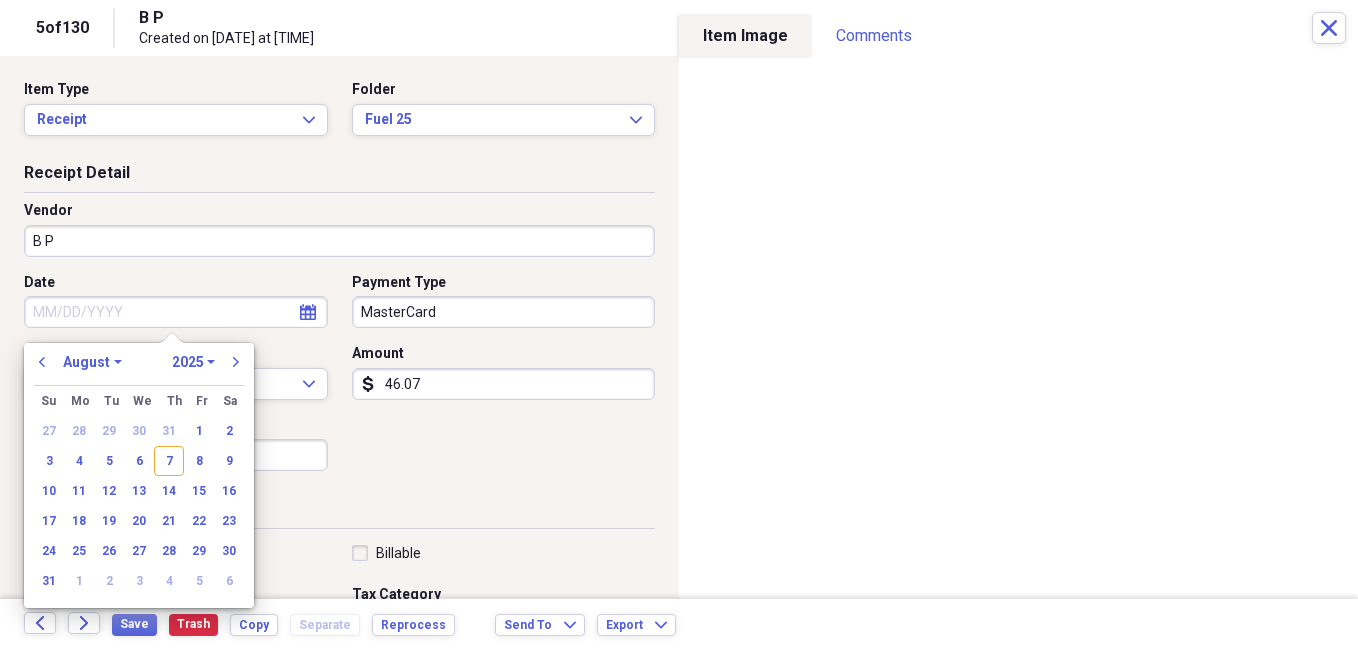 click on "Date" at bounding box center (176, 312) 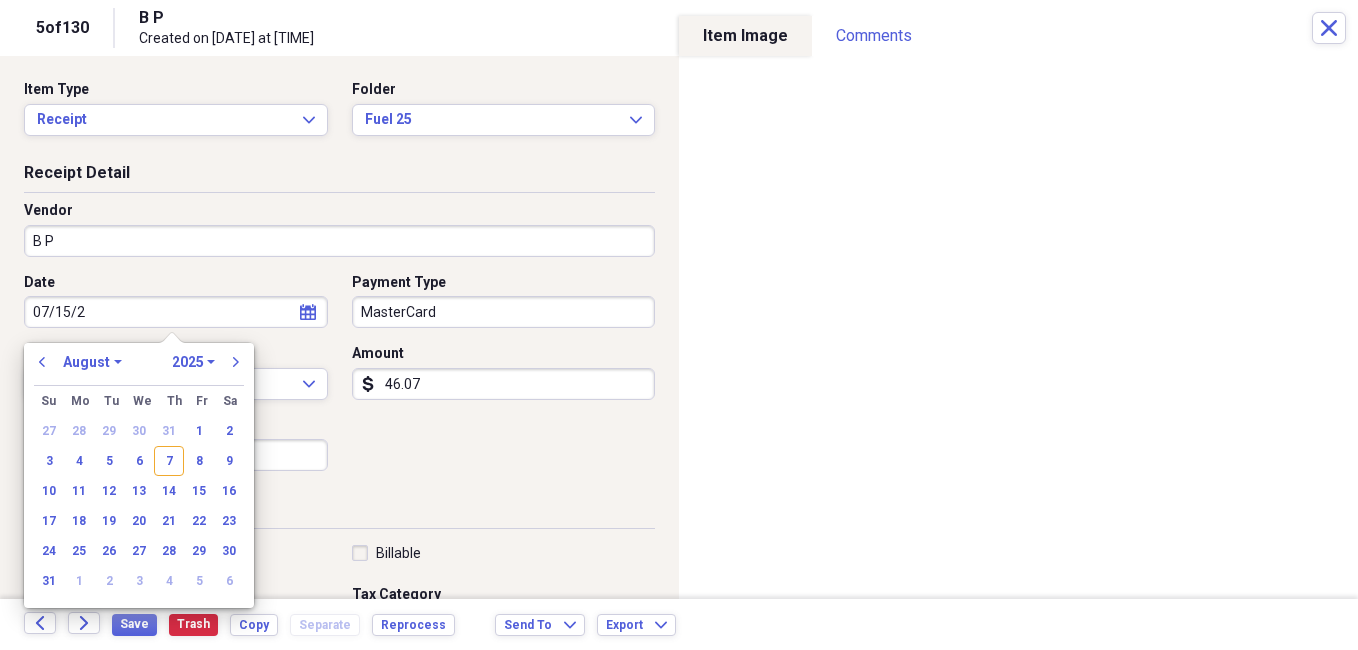 type on "07/15/20" 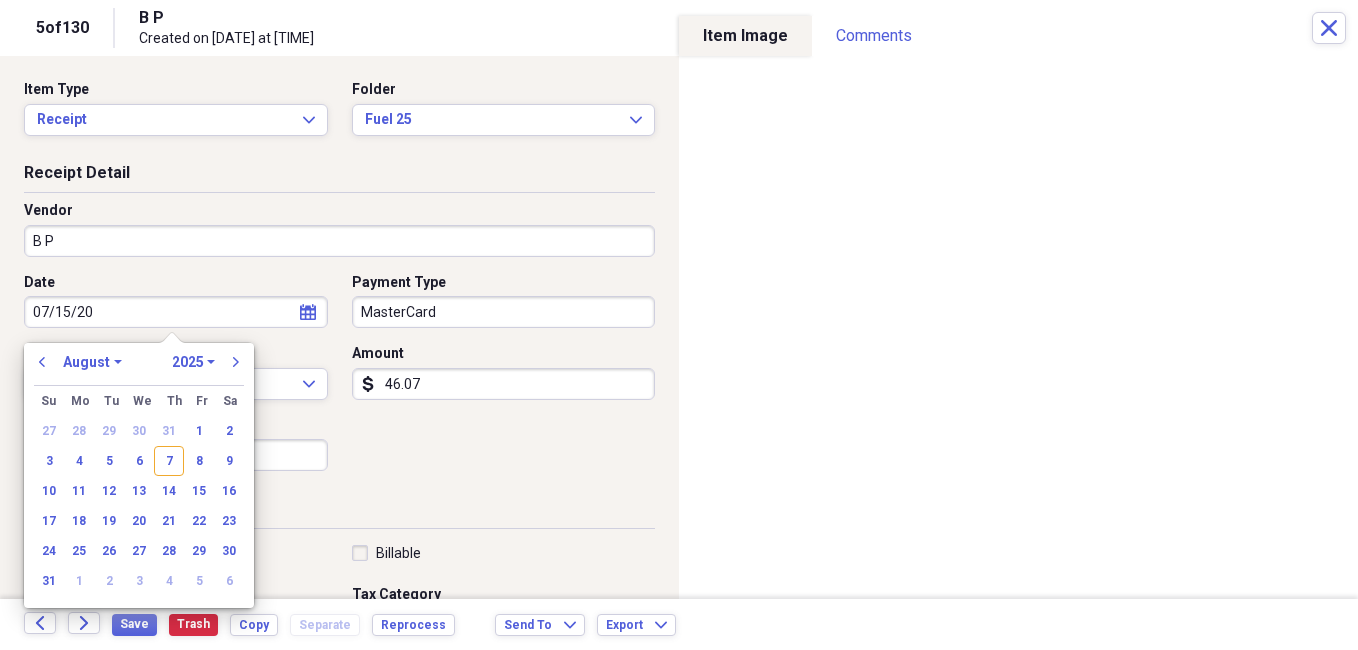 select on "6" 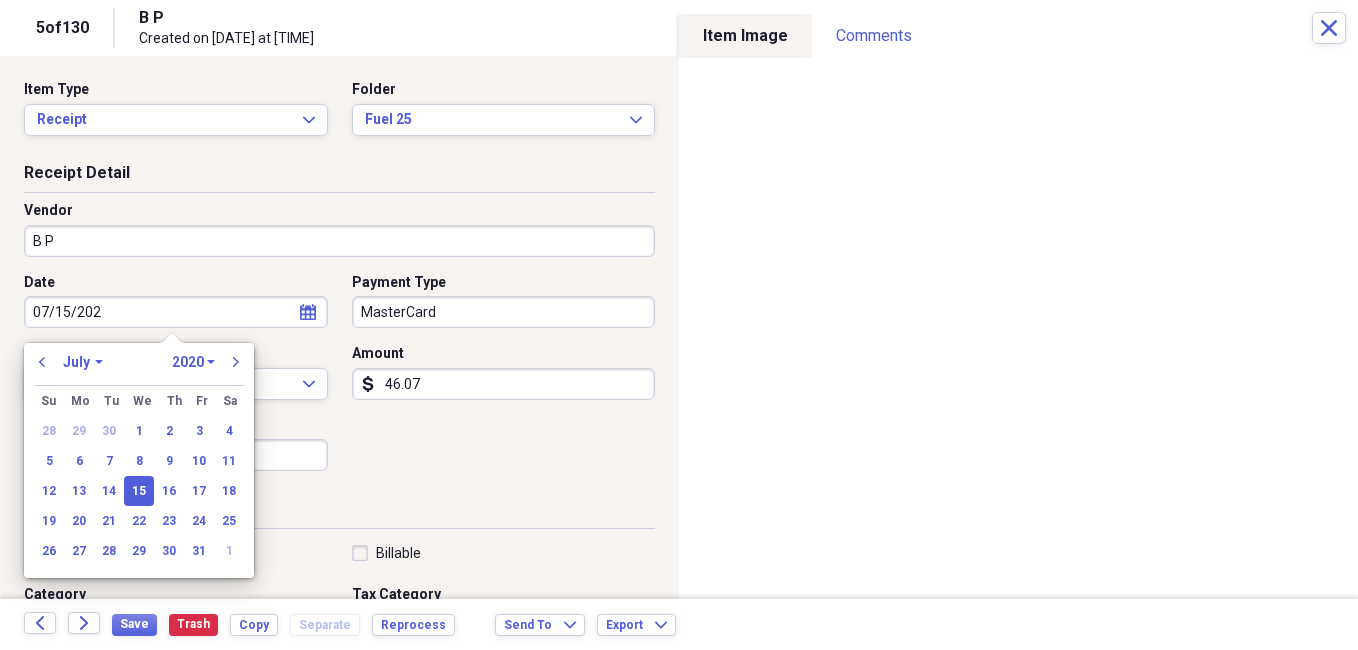 type on "07/15/2025" 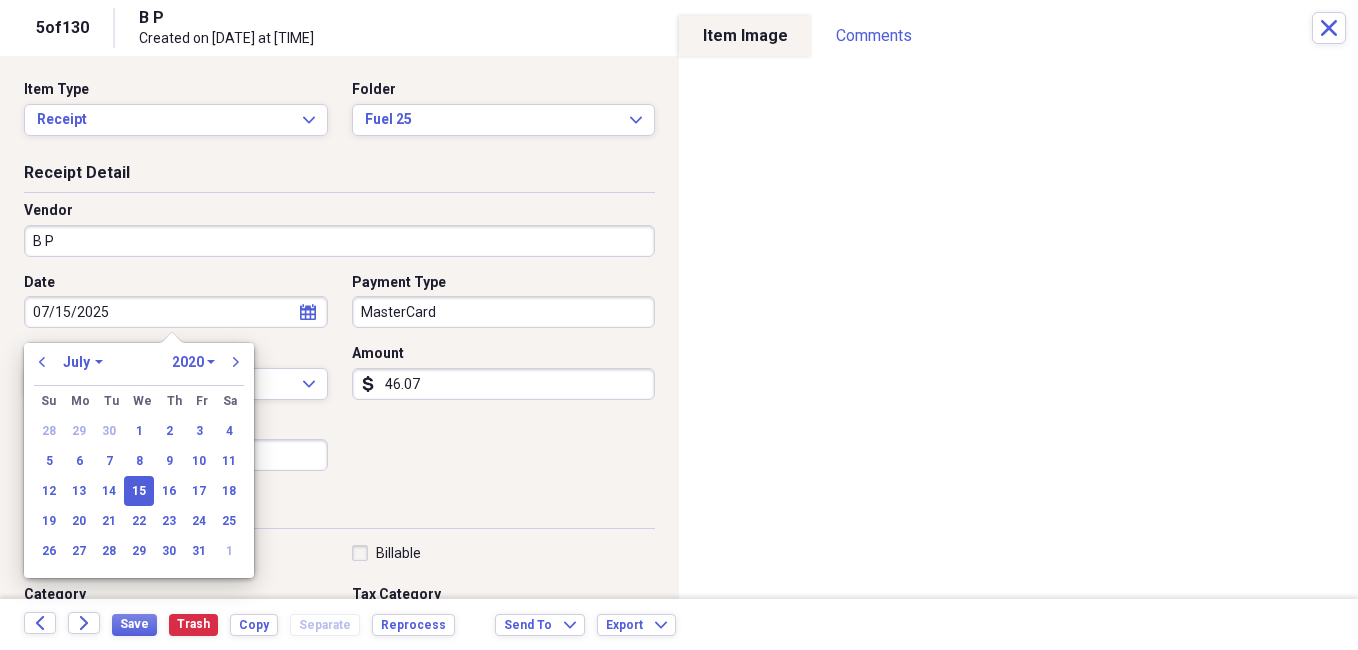 select on "2025" 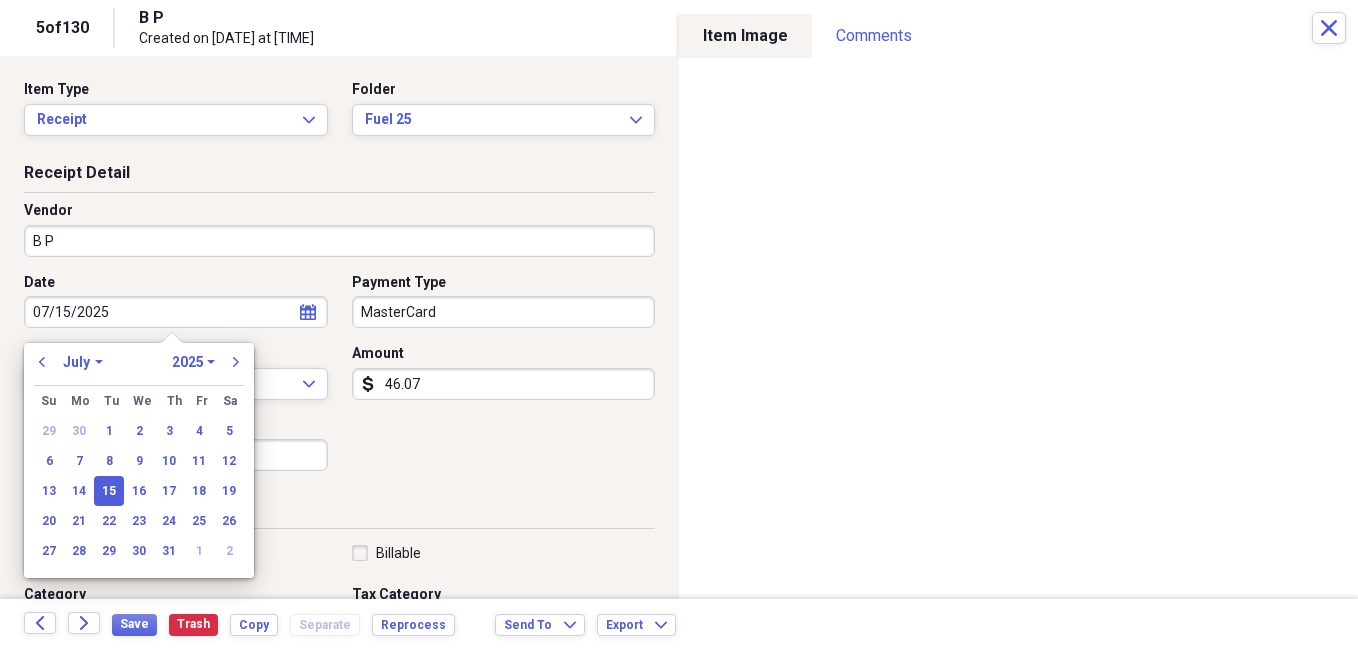 type on "07/15/2025" 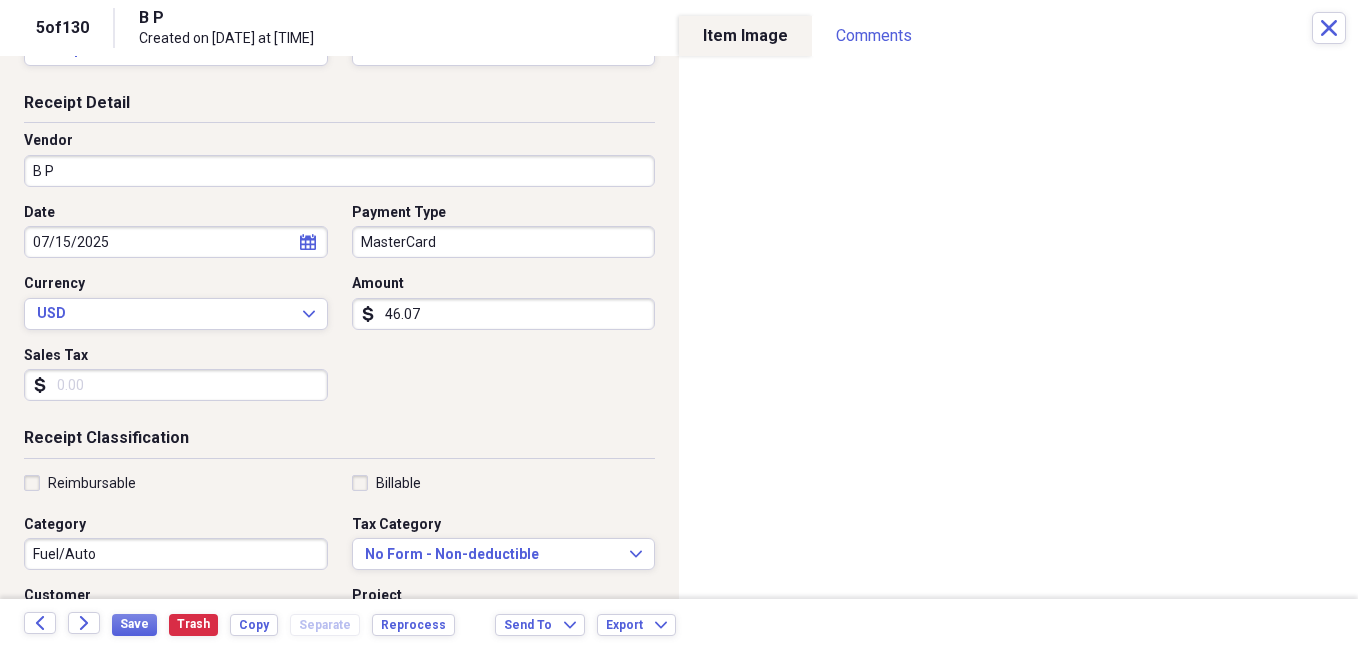 scroll, scrollTop: 100, scrollLeft: 0, axis: vertical 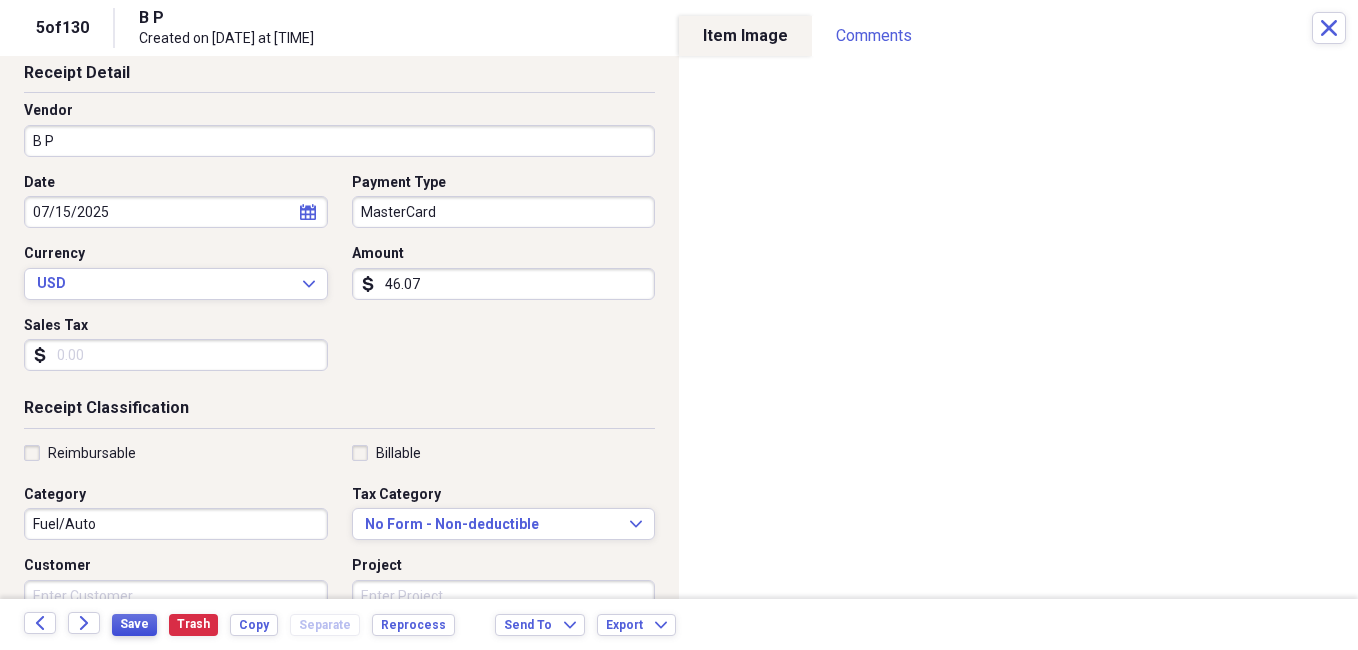 click on "Save" at bounding box center [134, 624] 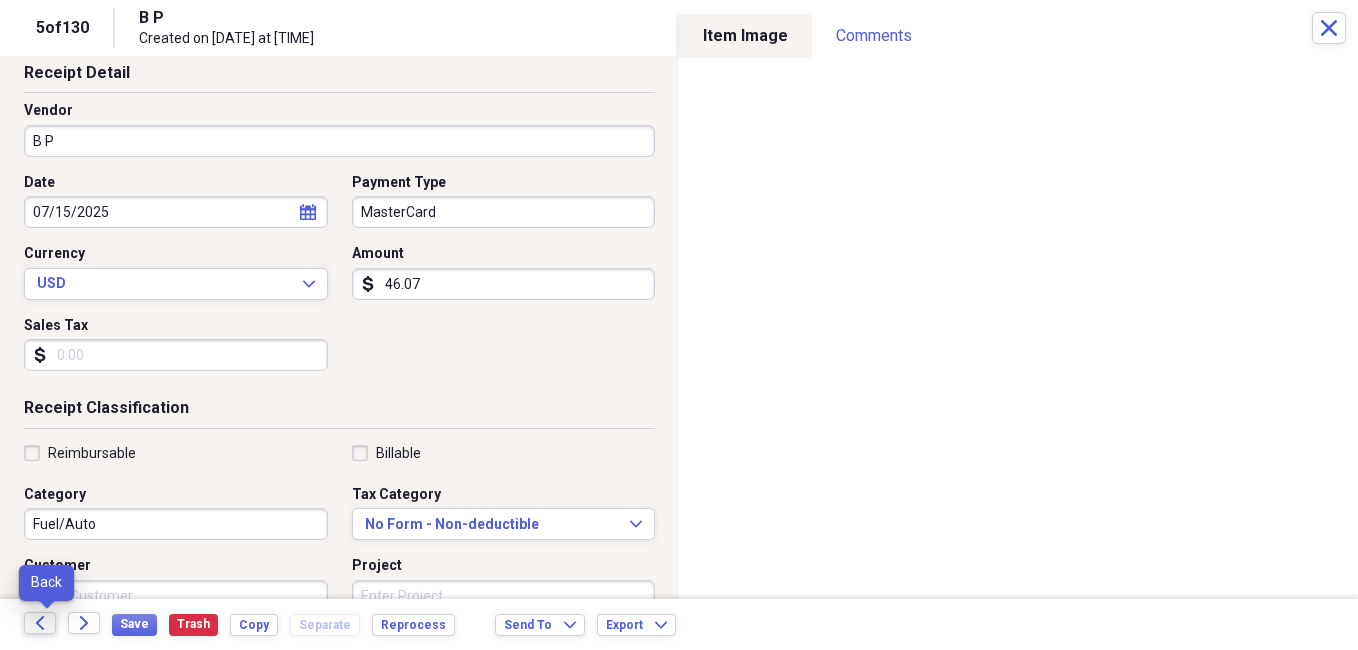 click on "Back" 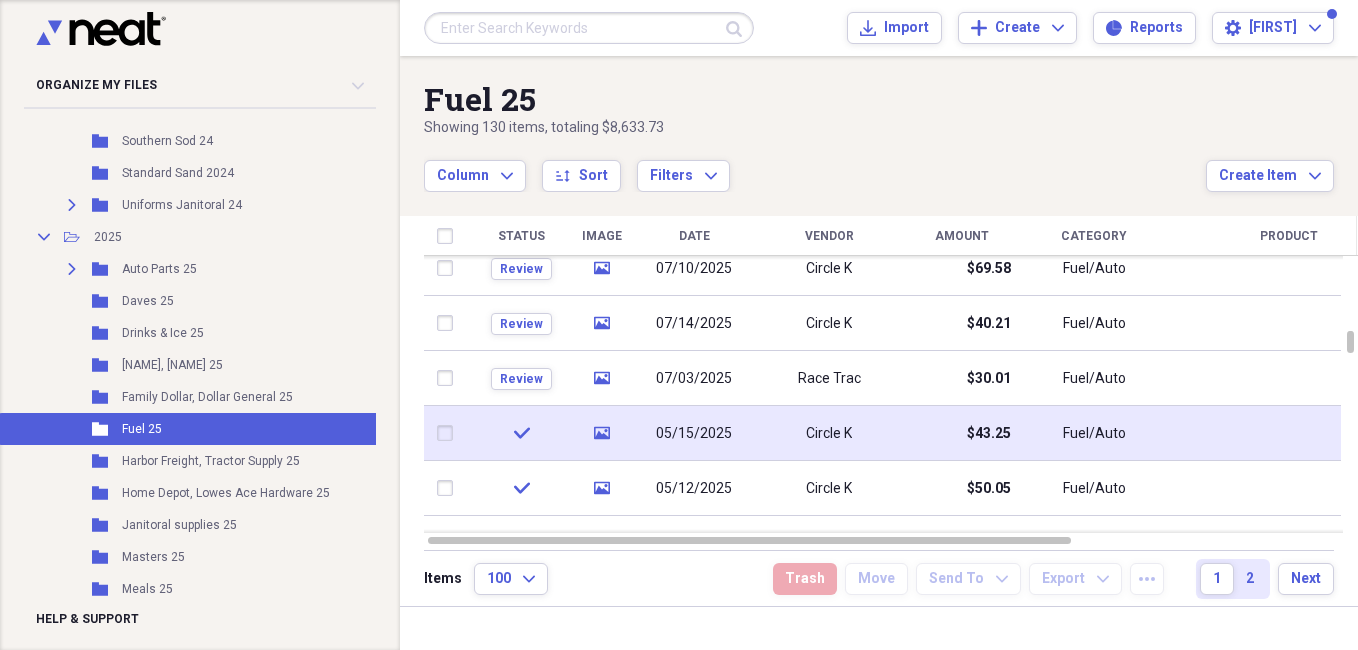 click at bounding box center [449, 433] 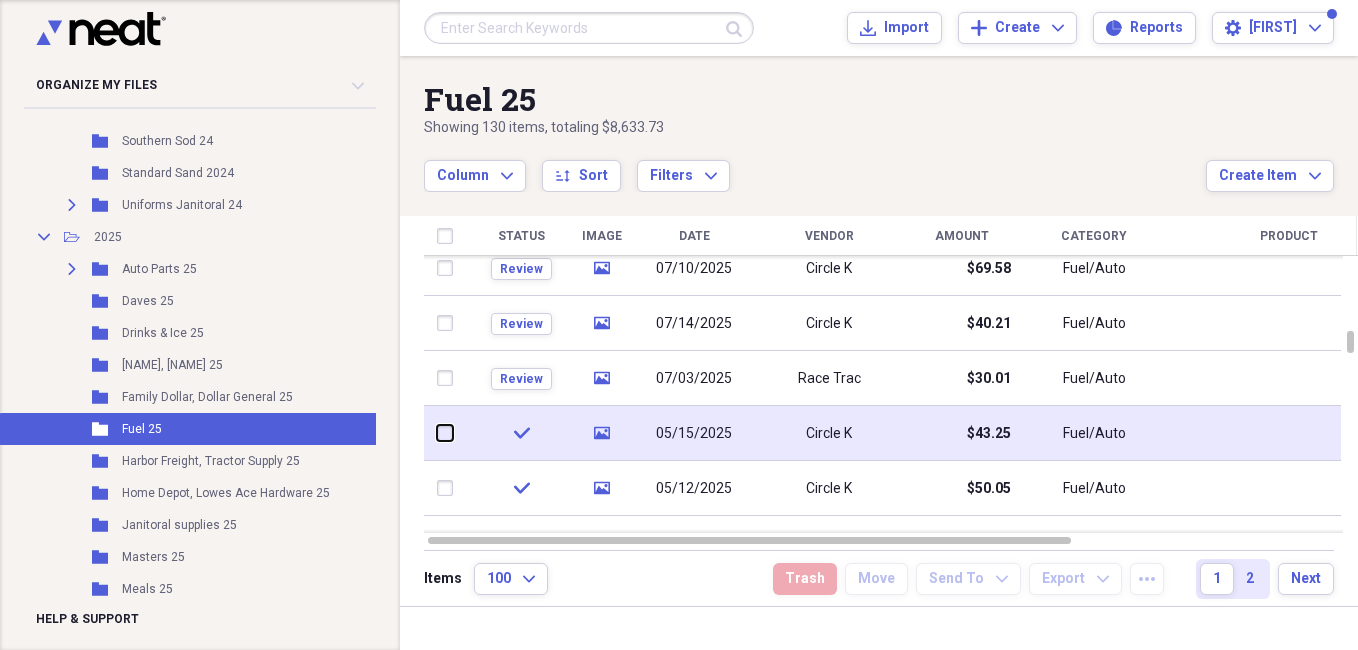 click at bounding box center (437, 433) 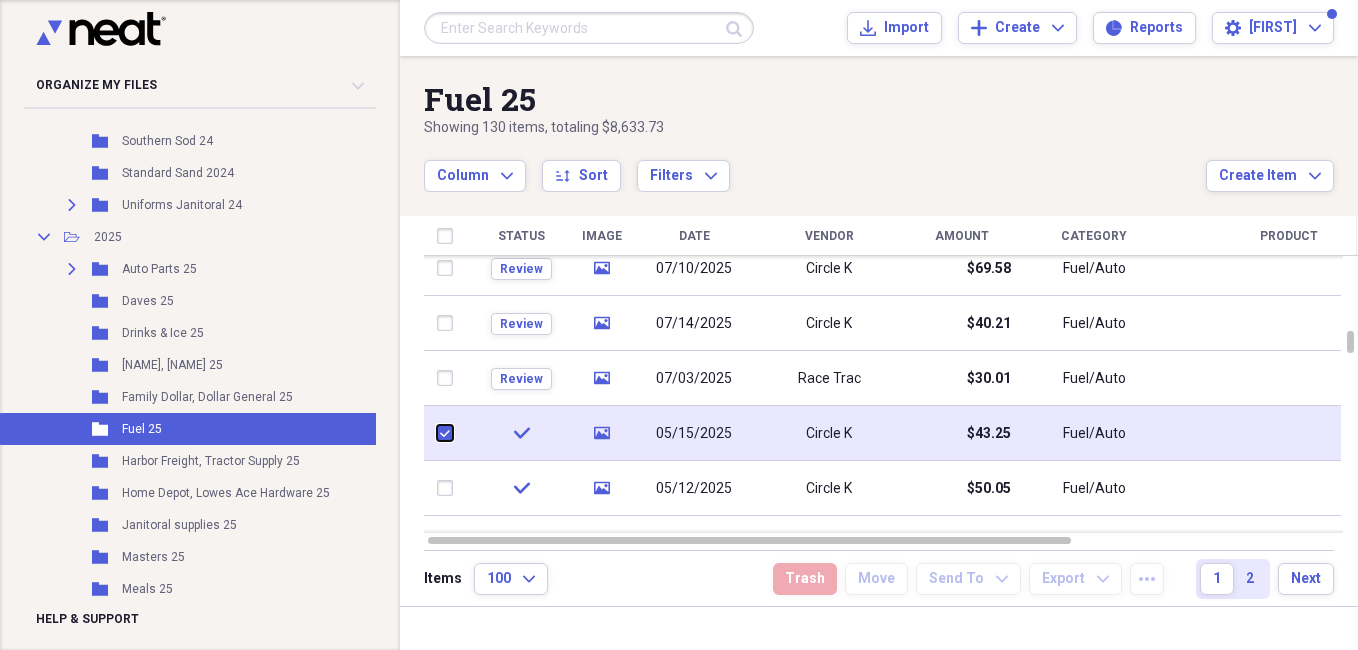 checkbox on "true" 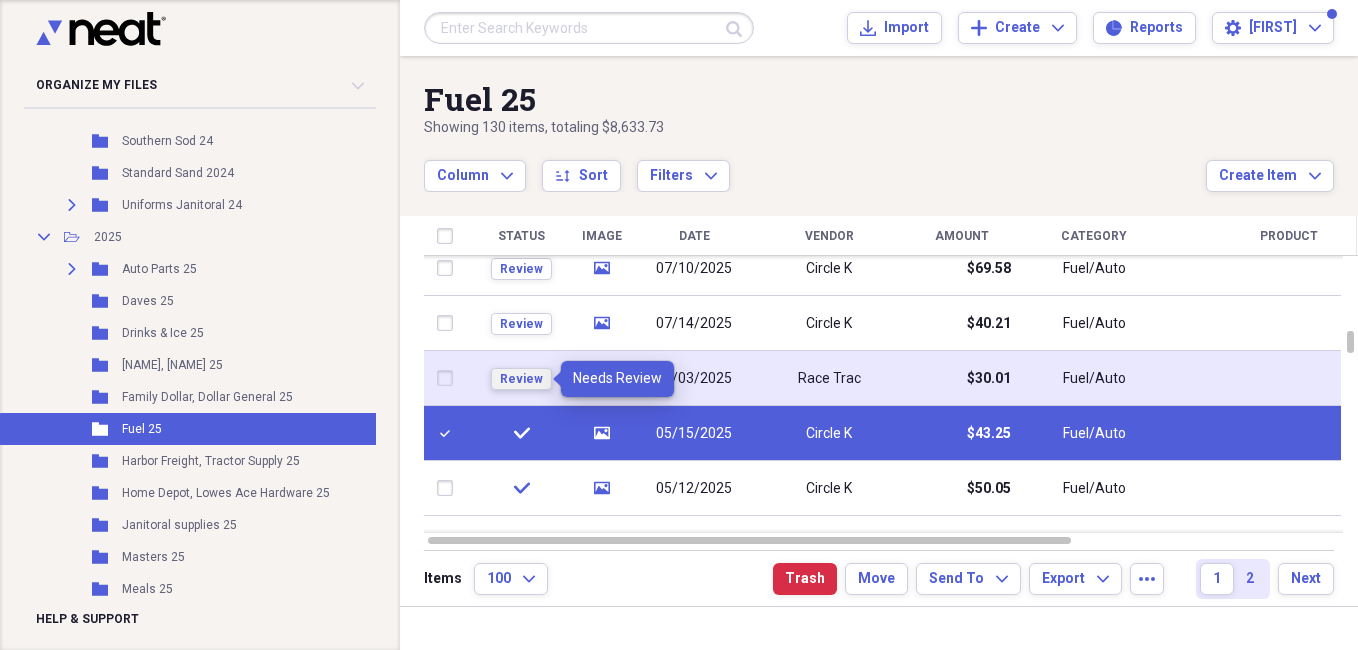 click on "Review" at bounding box center [521, 379] 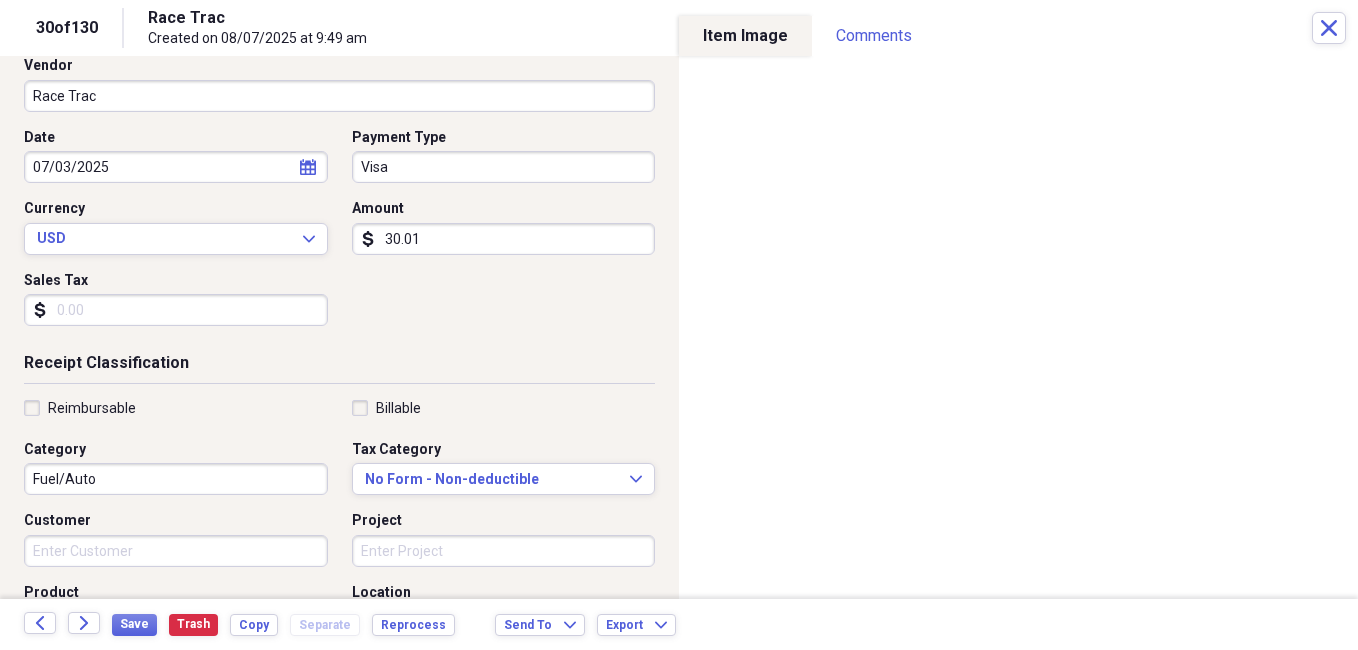 scroll, scrollTop: 200, scrollLeft: 0, axis: vertical 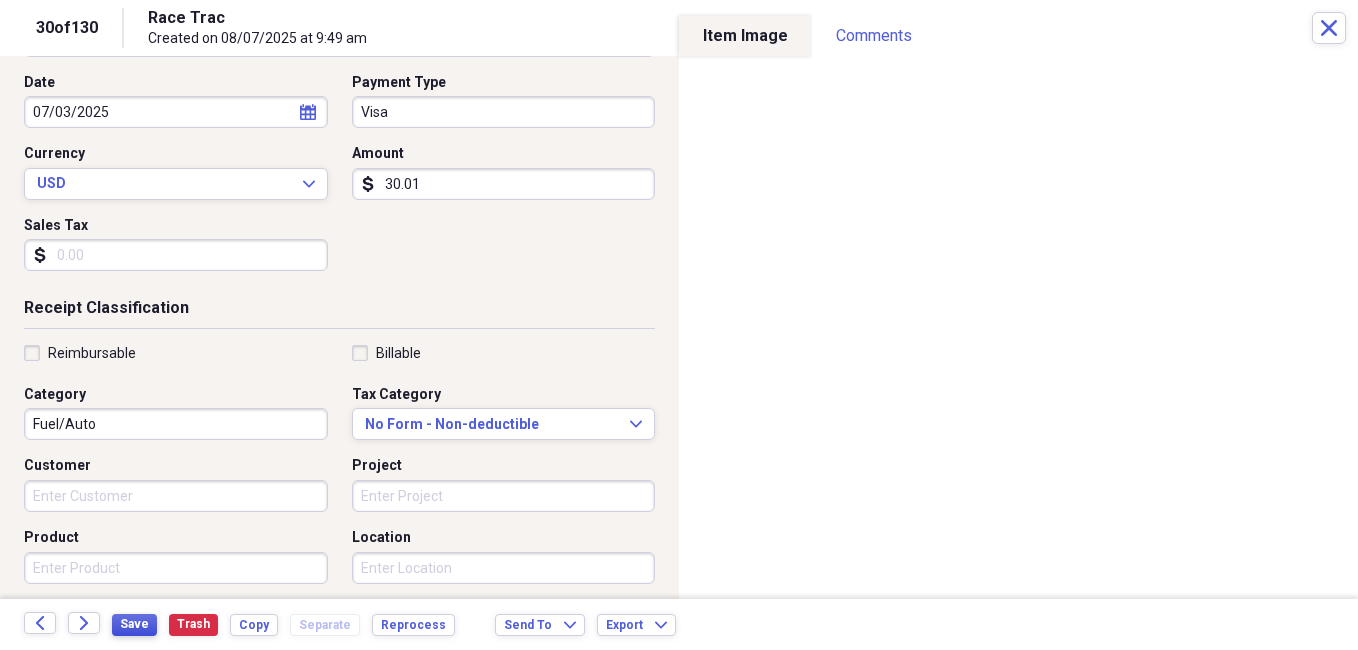 click on "Save" at bounding box center (134, 624) 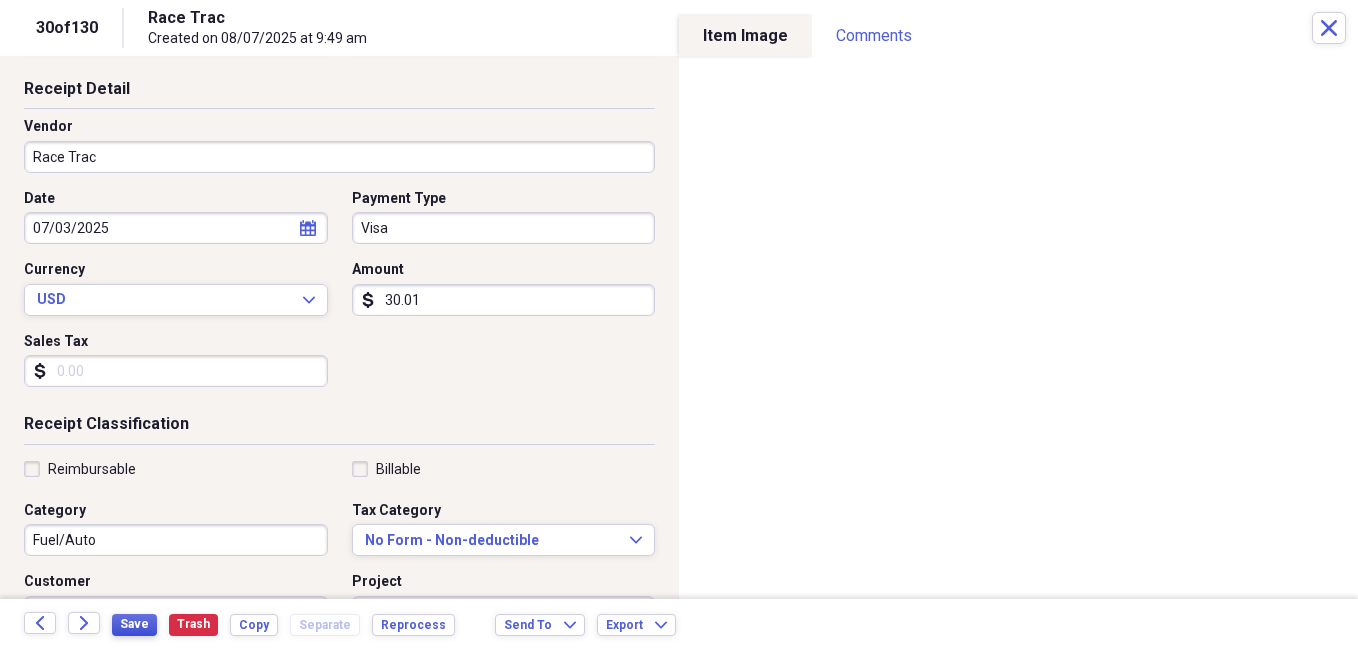 scroll, scrollTop: 0, scrollLeft: 0, axis: both 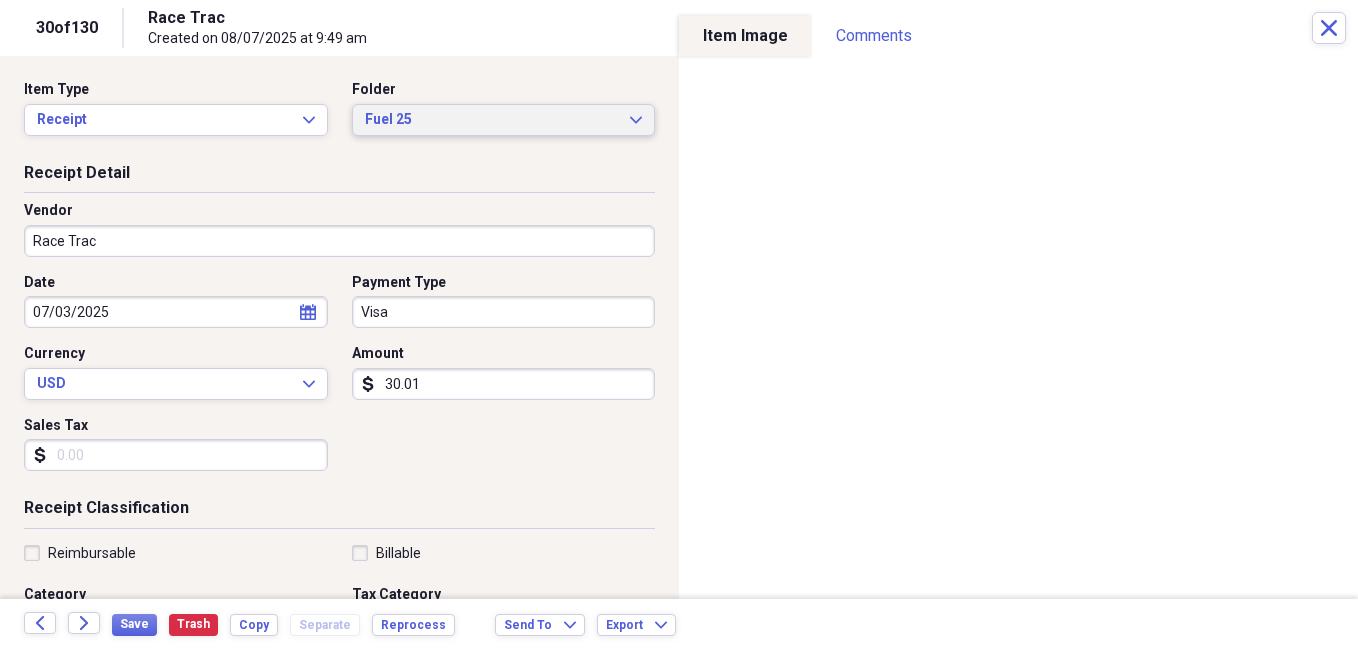 click on "Expand" 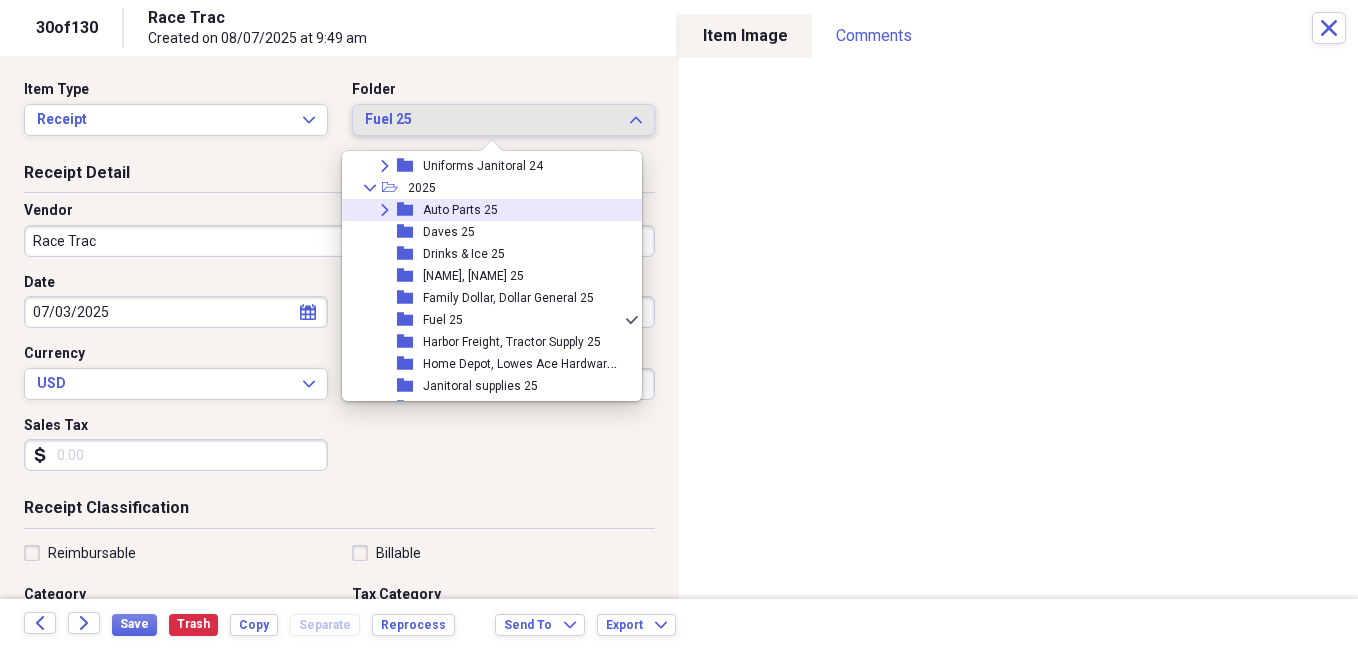 scroll, scrollTop: 4169, scrollLeft: 0, axis: vertical 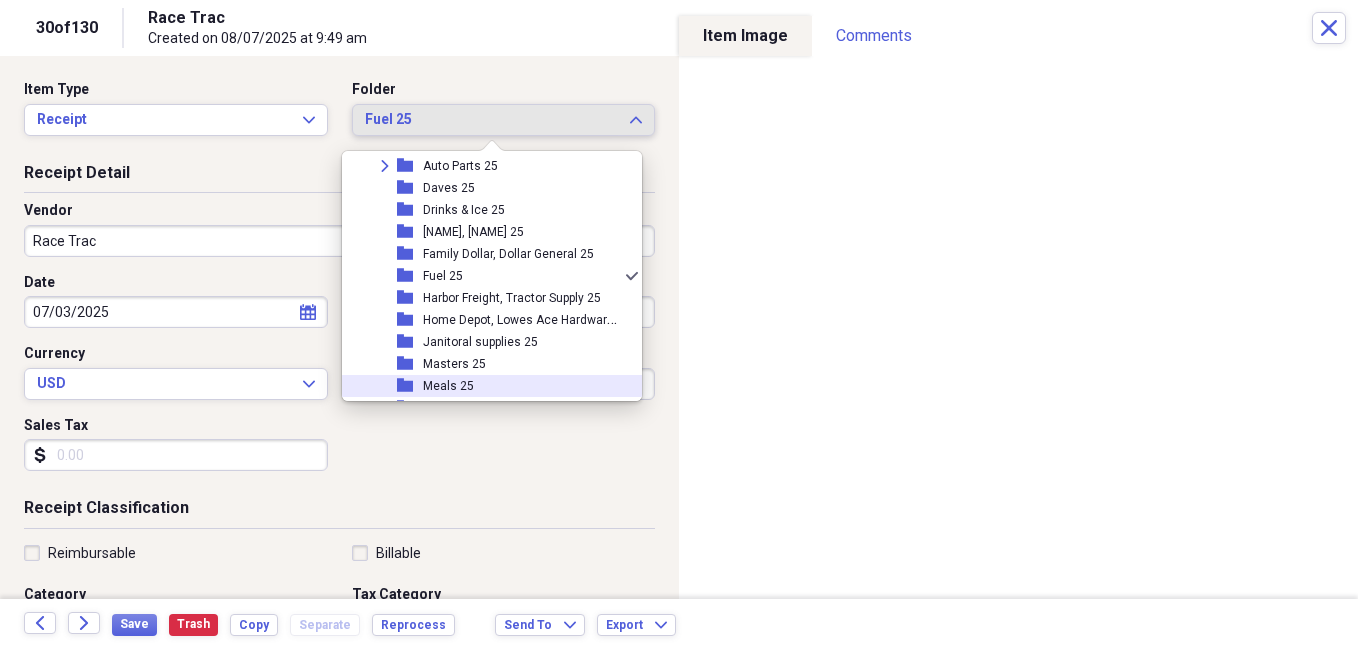 click on "Meals 25" at bounding box center [448, 386] 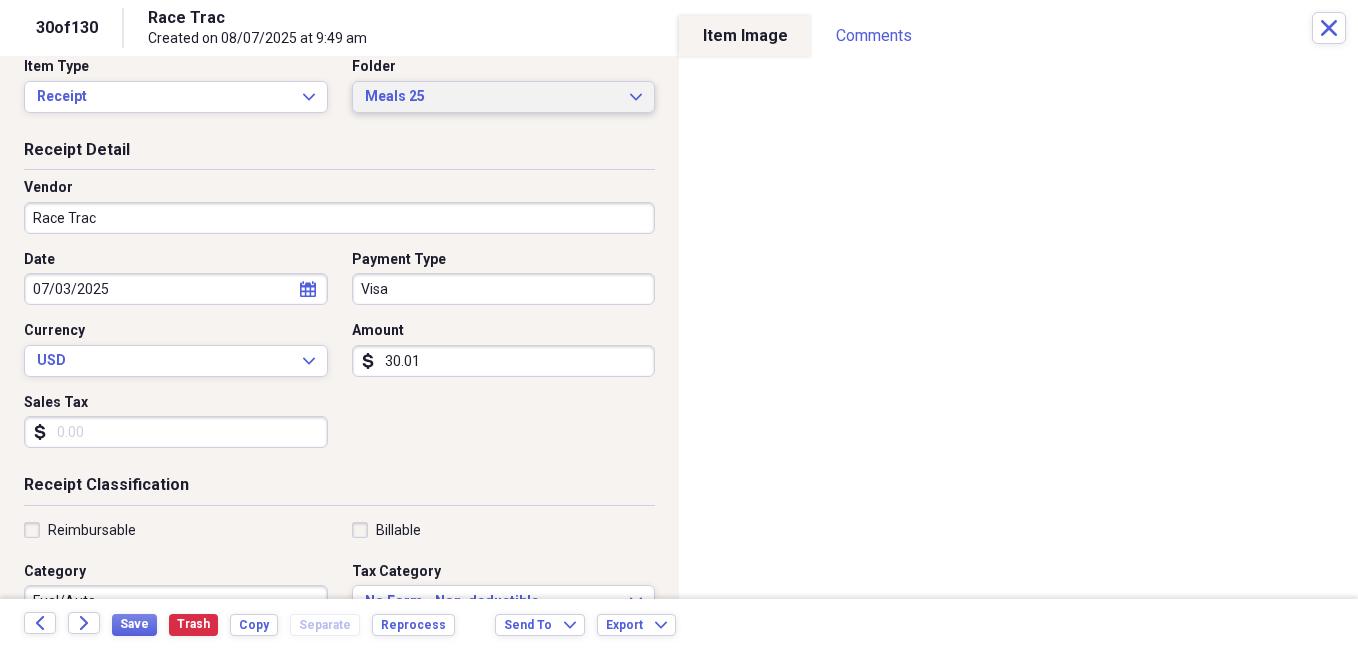 scroll, scrollTop: 0, scrollLeft: 0, axis: both 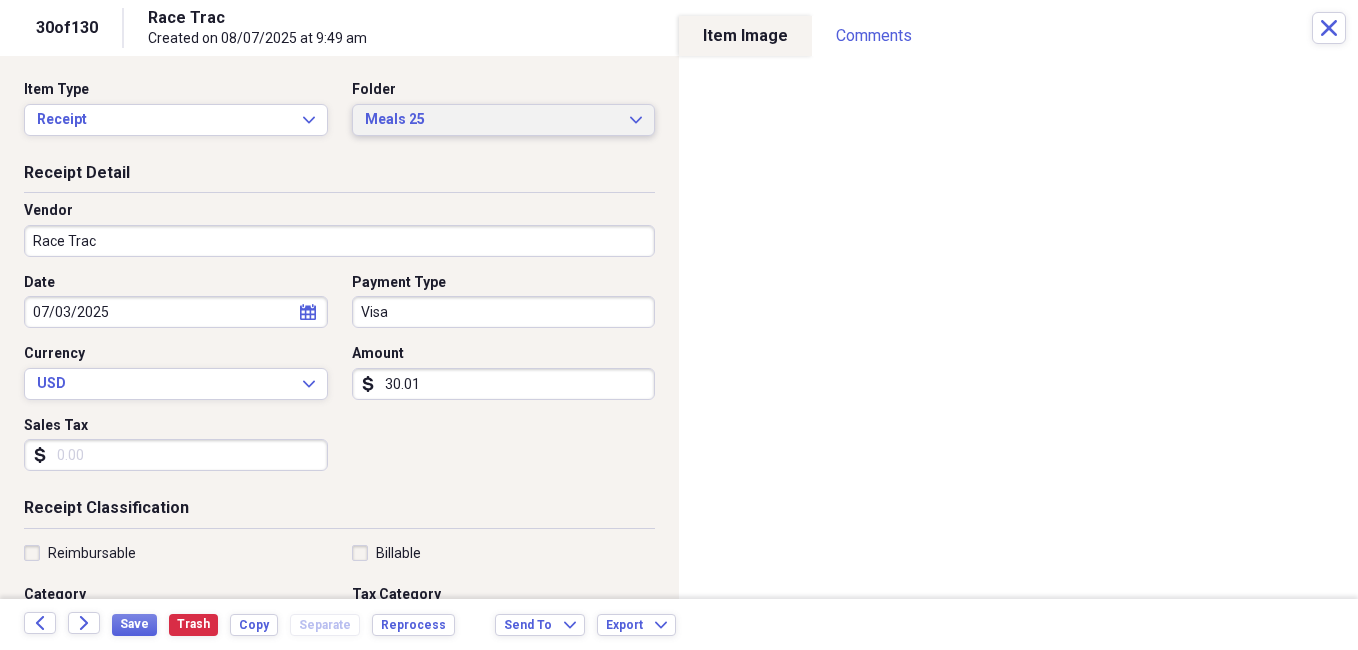 drag, startPoint x: 620, startPoint y: 112, endPoint x: 534, endPoint y: 148, distance: 93.230896 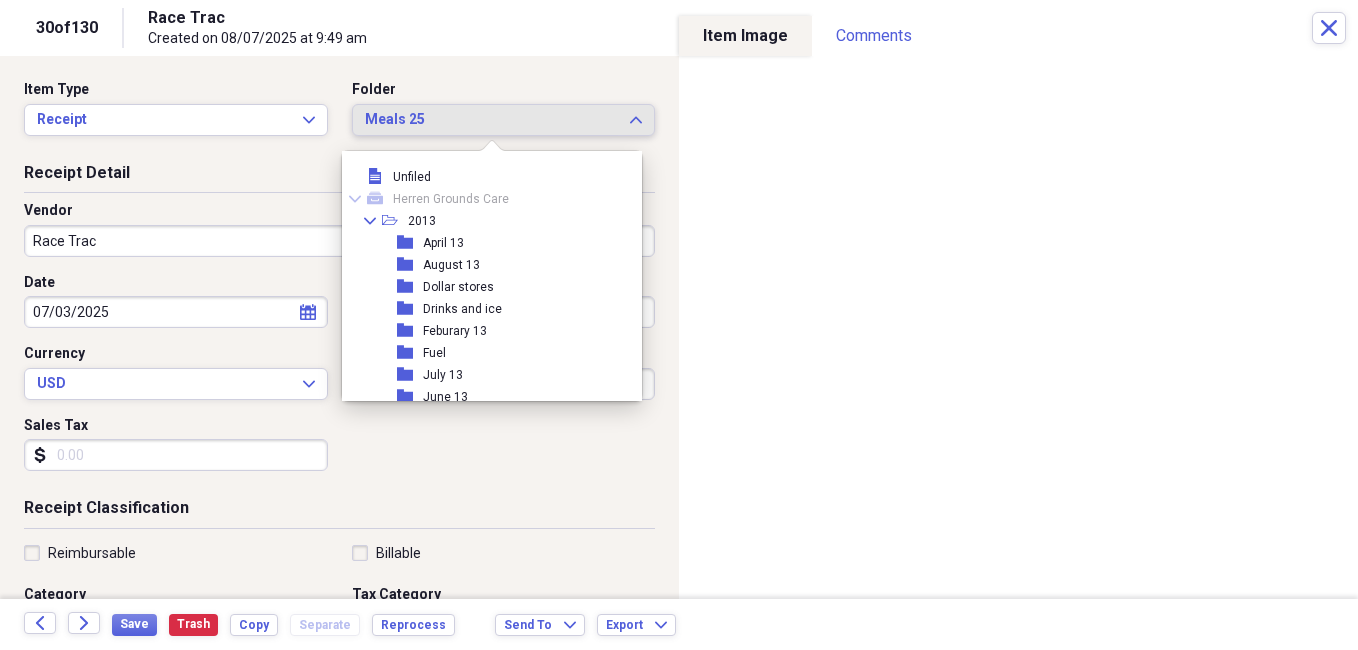 scroll, scrollTop: 4279, scrollLeft: 0, axis: vertical 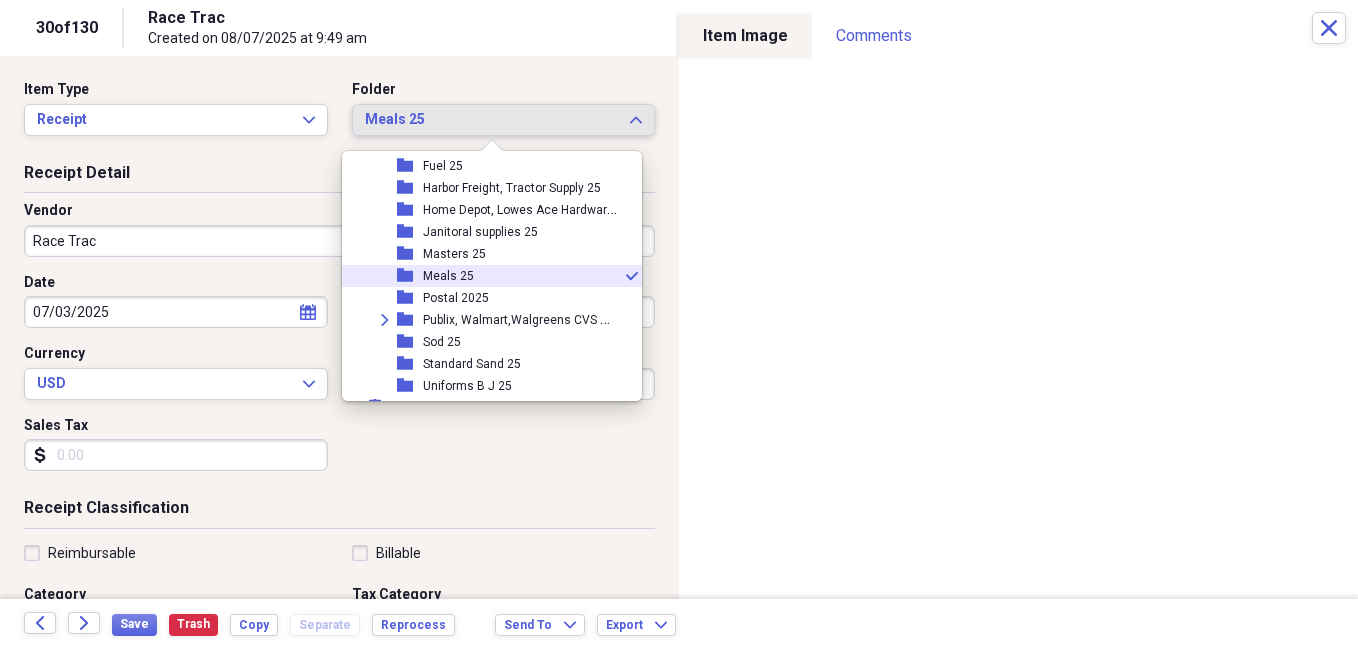 click on "Meals 25" at bounding box center (448, 276) 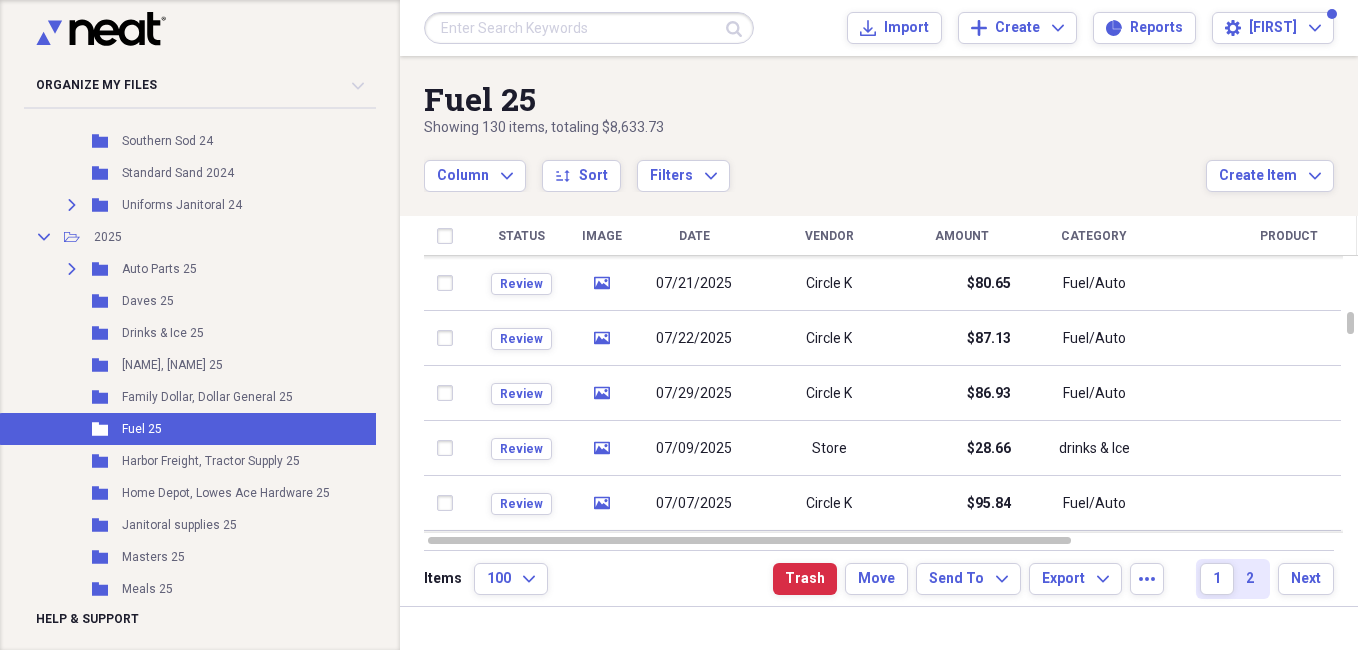 checkbox on "false" 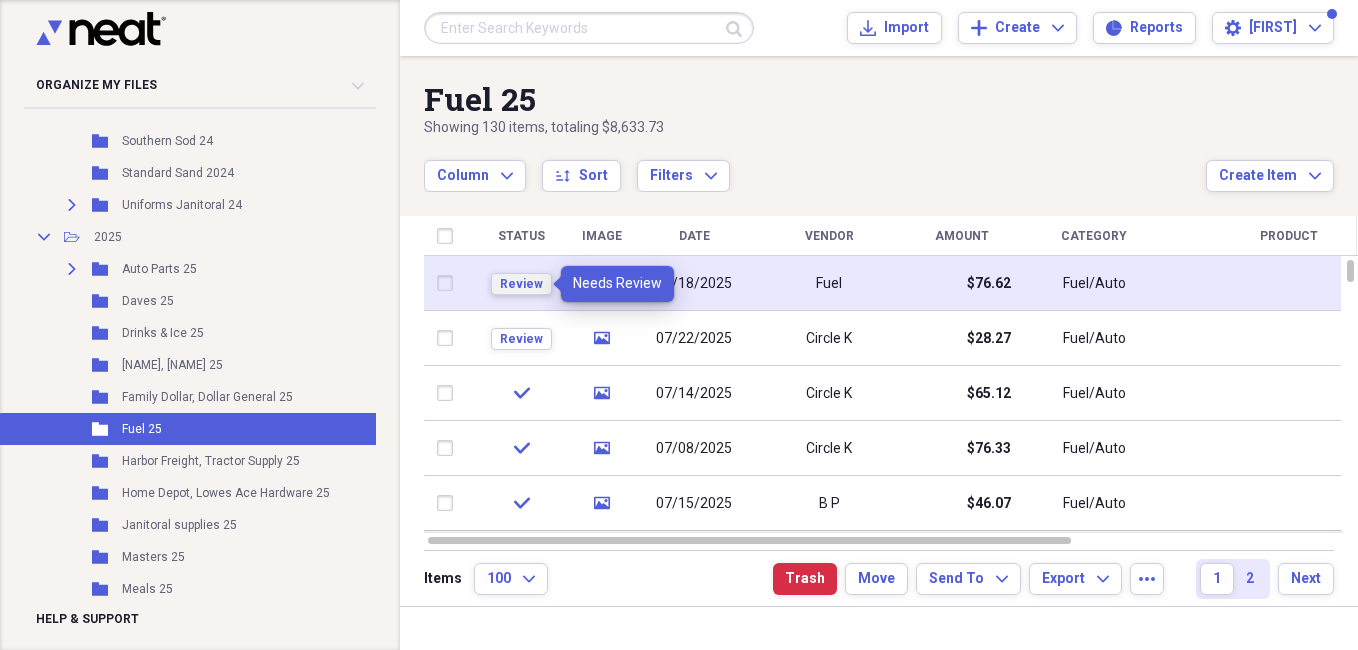 click on "Review" at bounding box center [521, 284] 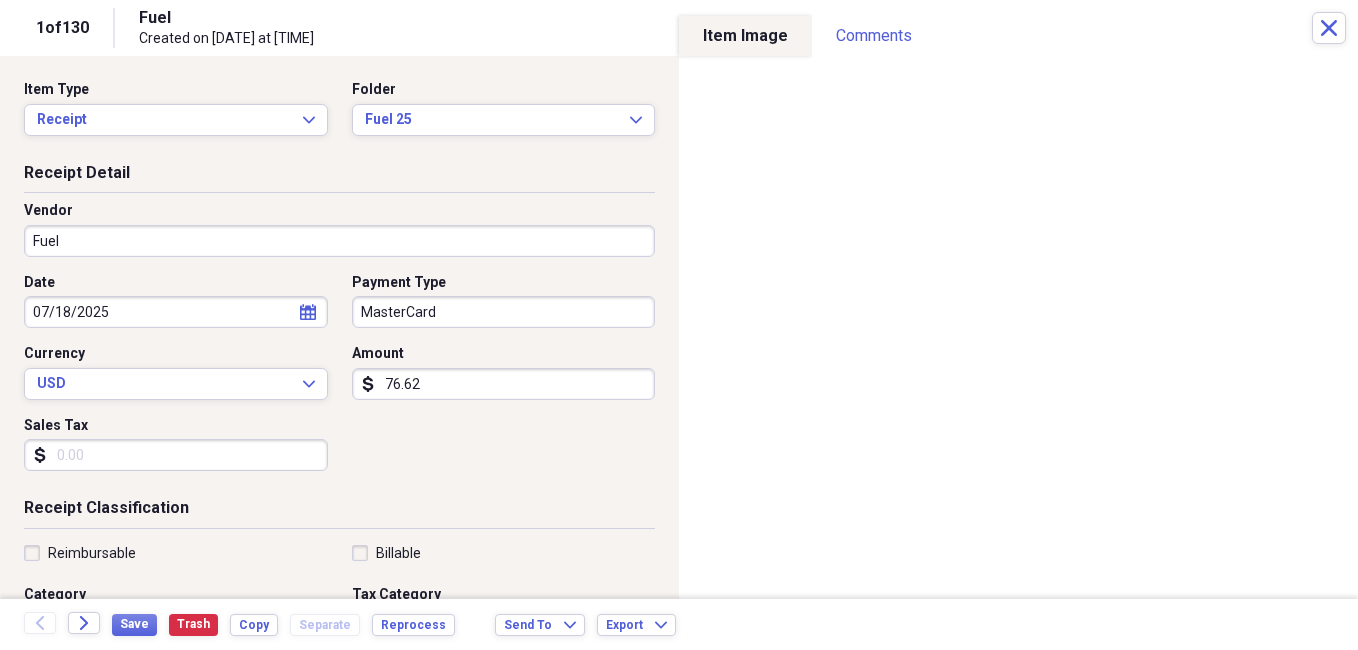 scroll, scrollTop: 100, scrollLeft: 0, axis: vertical 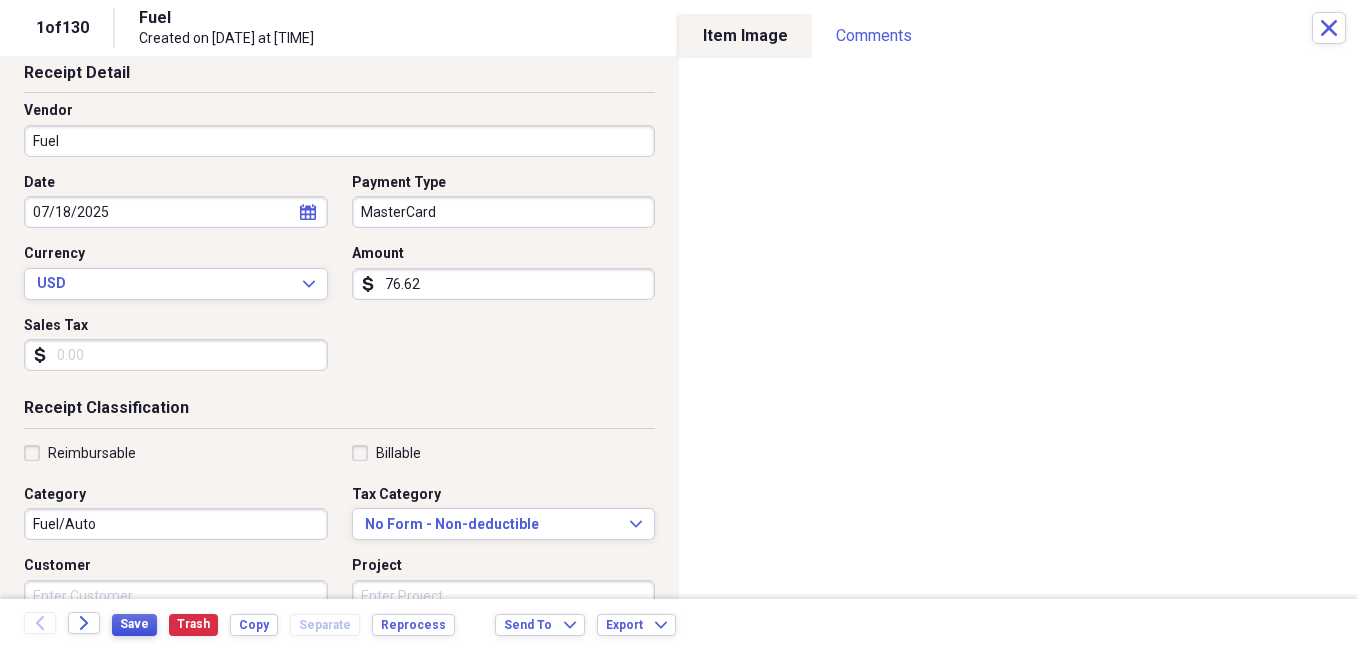 click on "Save" at bounding box center (134, 624) 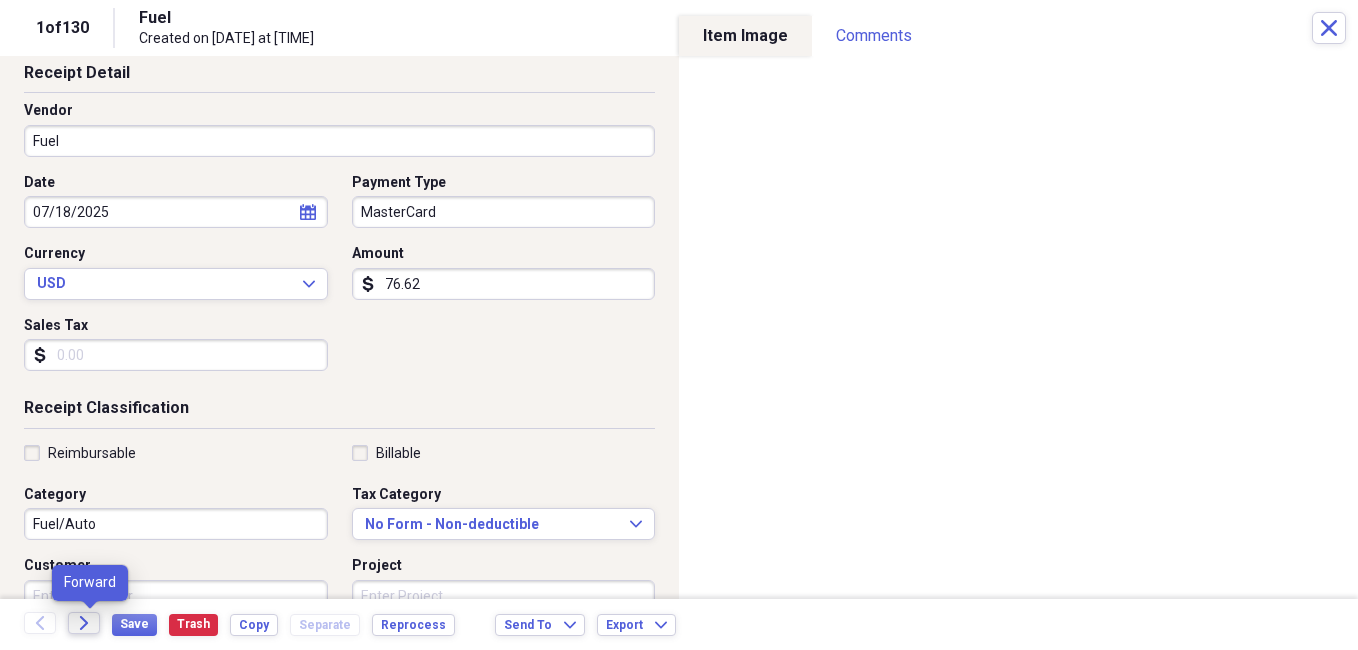 click on "Forward" 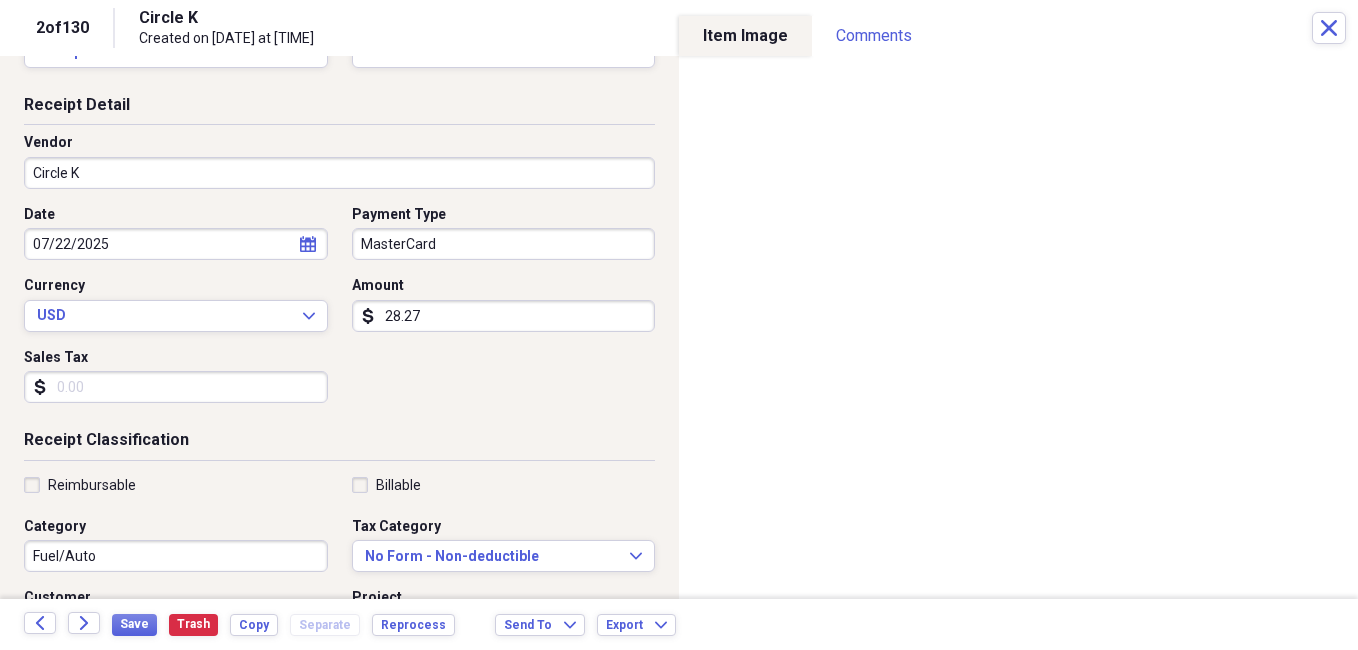 scroll, scrollTop: 100, scrollLeft: 0, axis: vertical 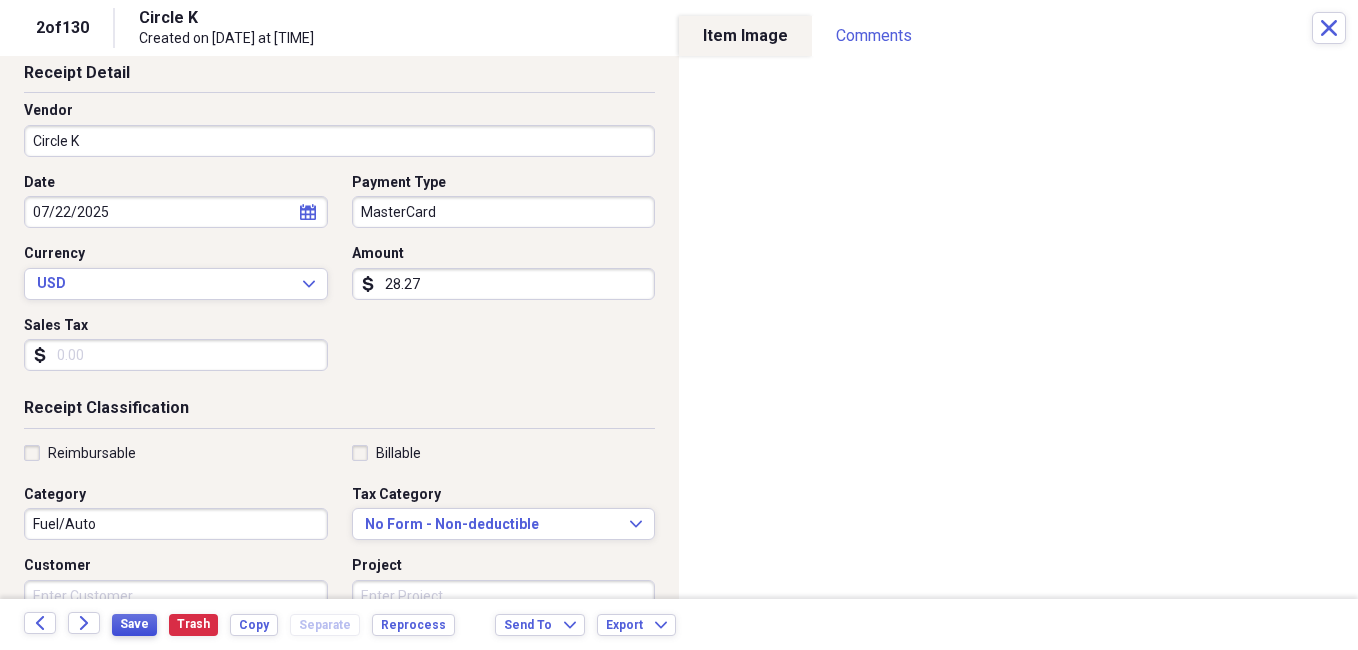 click on "Save" at bounding box center [134, 624] 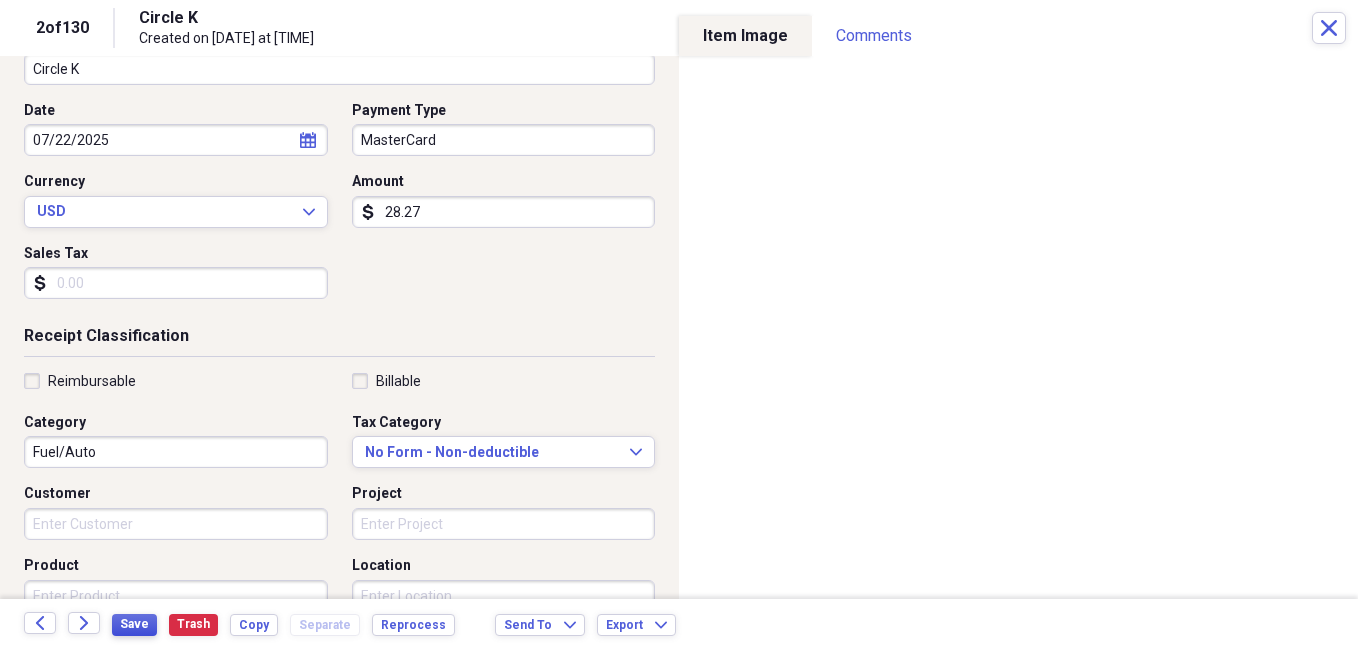 scroll, scrollTop: 200, scrollLeft: 0, axis: vertical 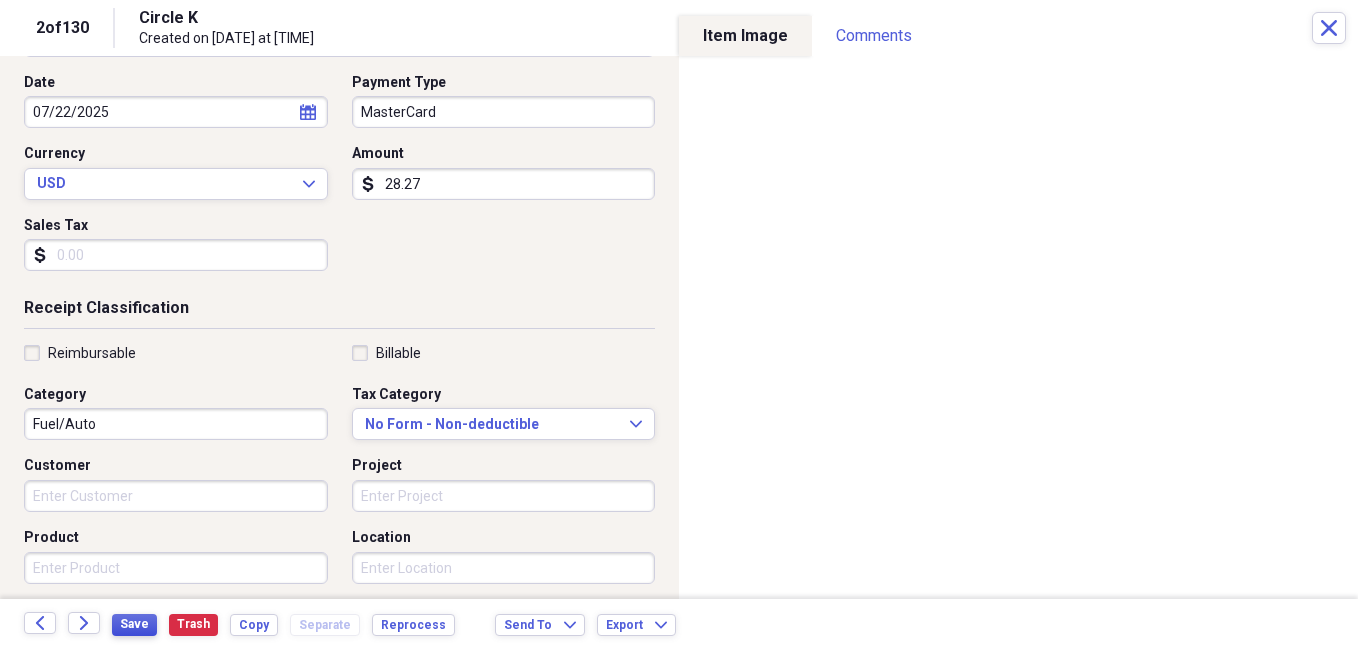 click on "Save" at bounding box center [134, 624] 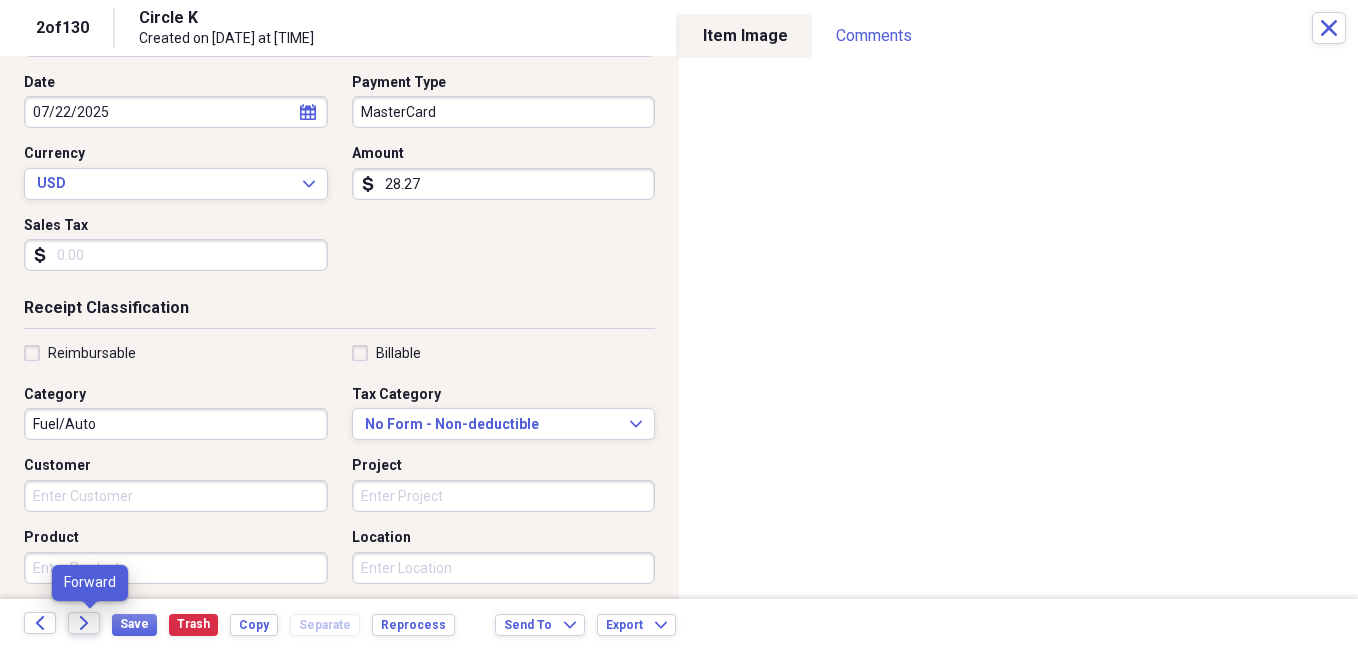 click on "Forward" 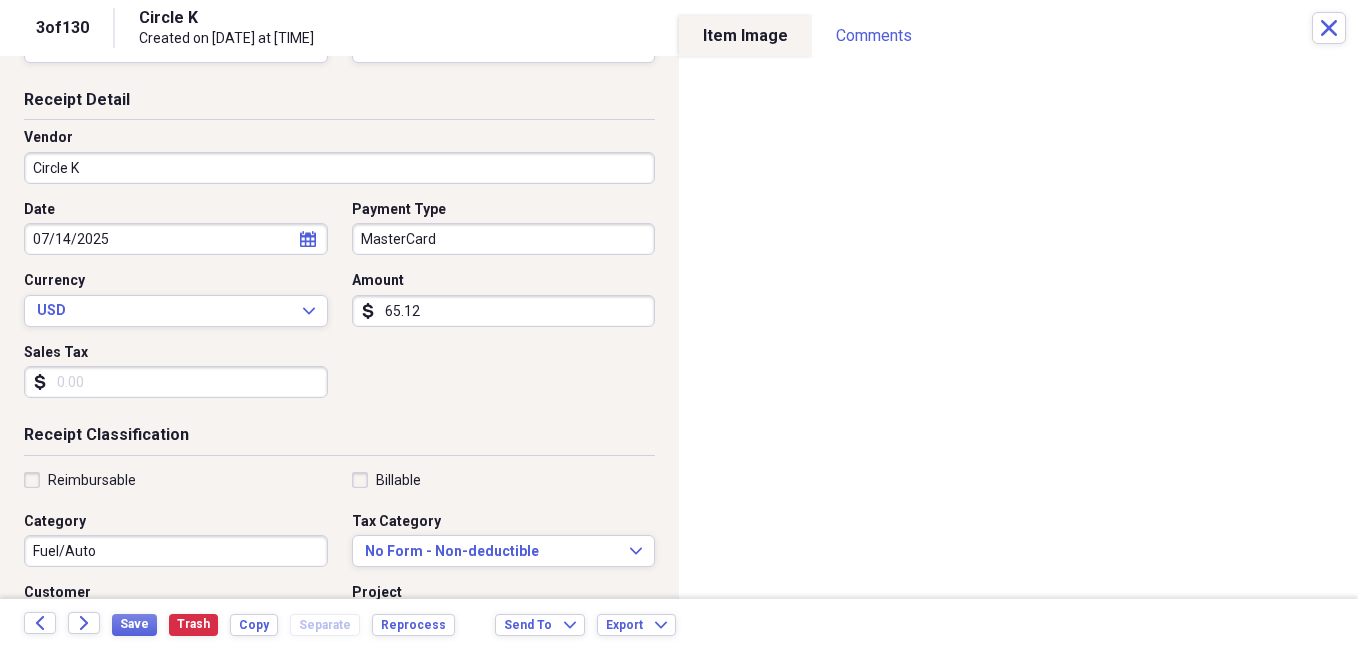 scroll, scrollTop: 100, scrollLeft: 0, axis: vertical 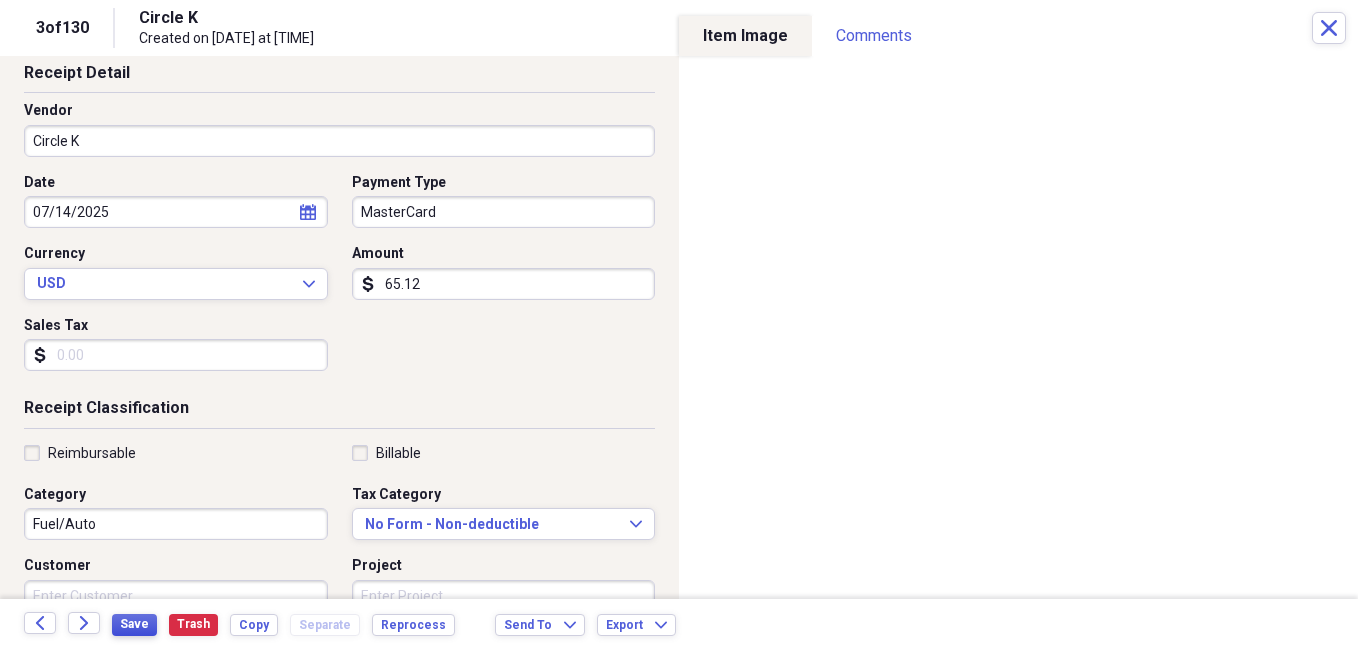 click on "Save" at bounding box center (134, 624) 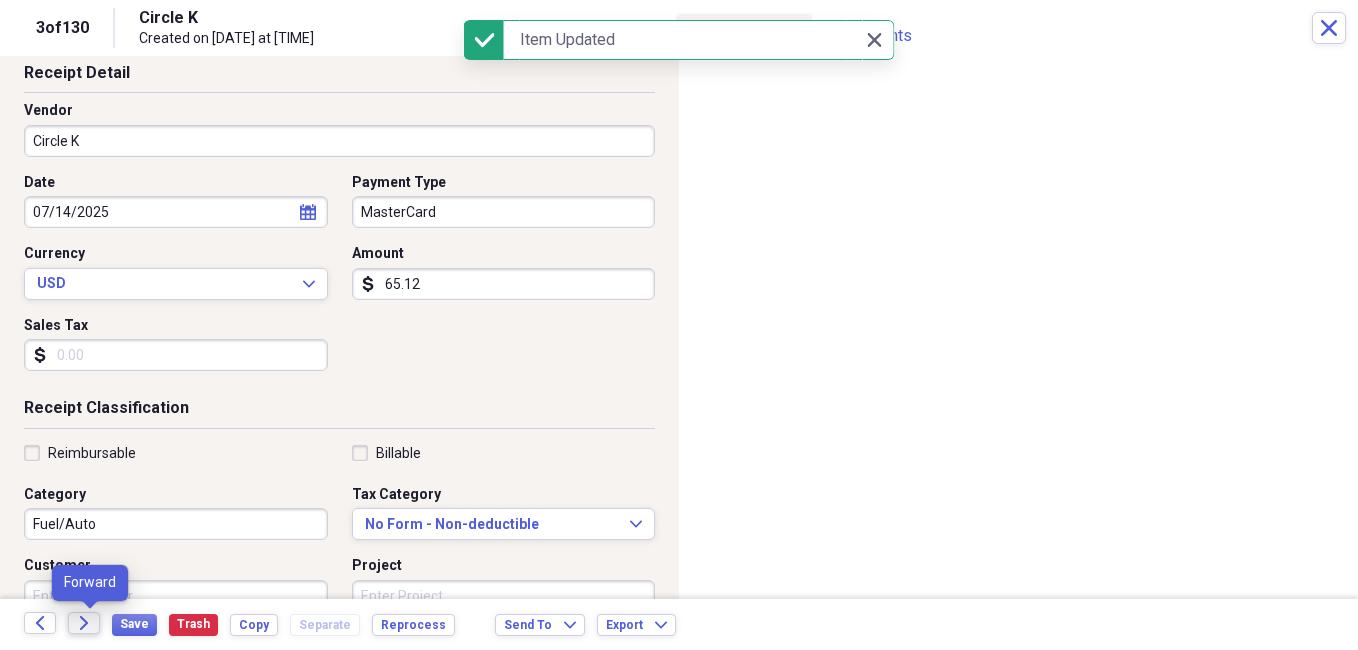 click on "Forward" 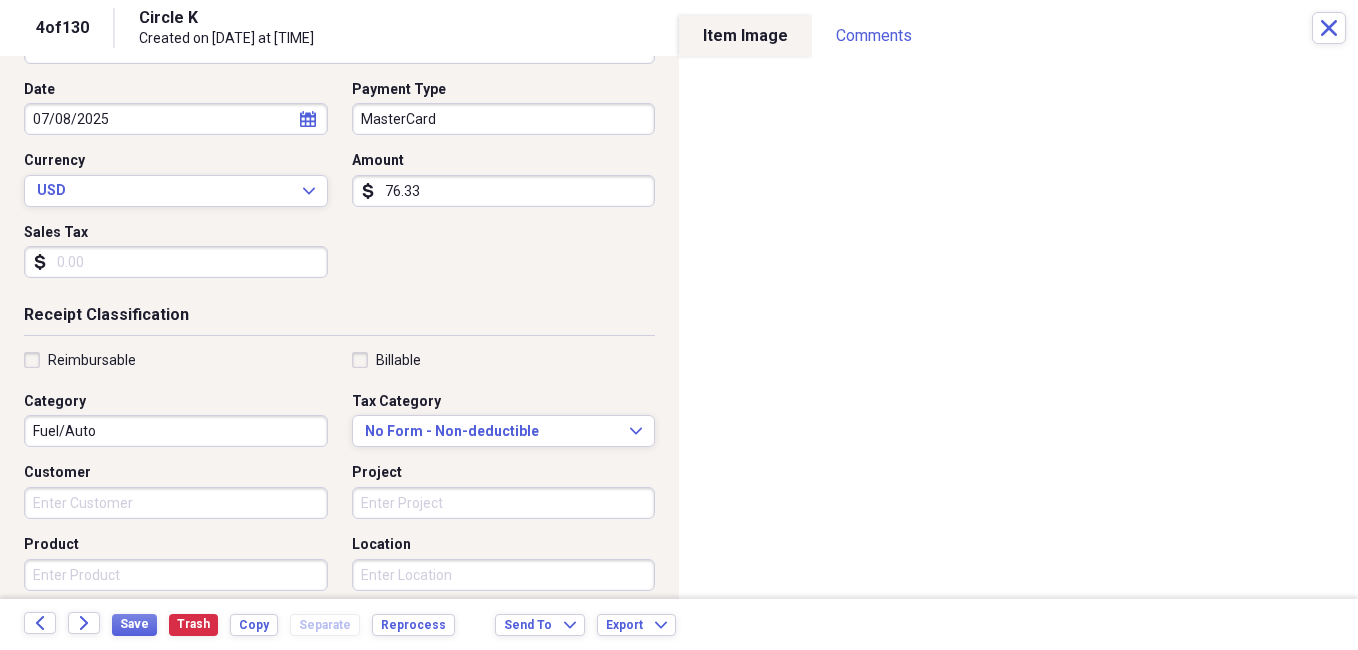 scroll, scrollTop: 200, scrollLeft: 0, axis: vertical 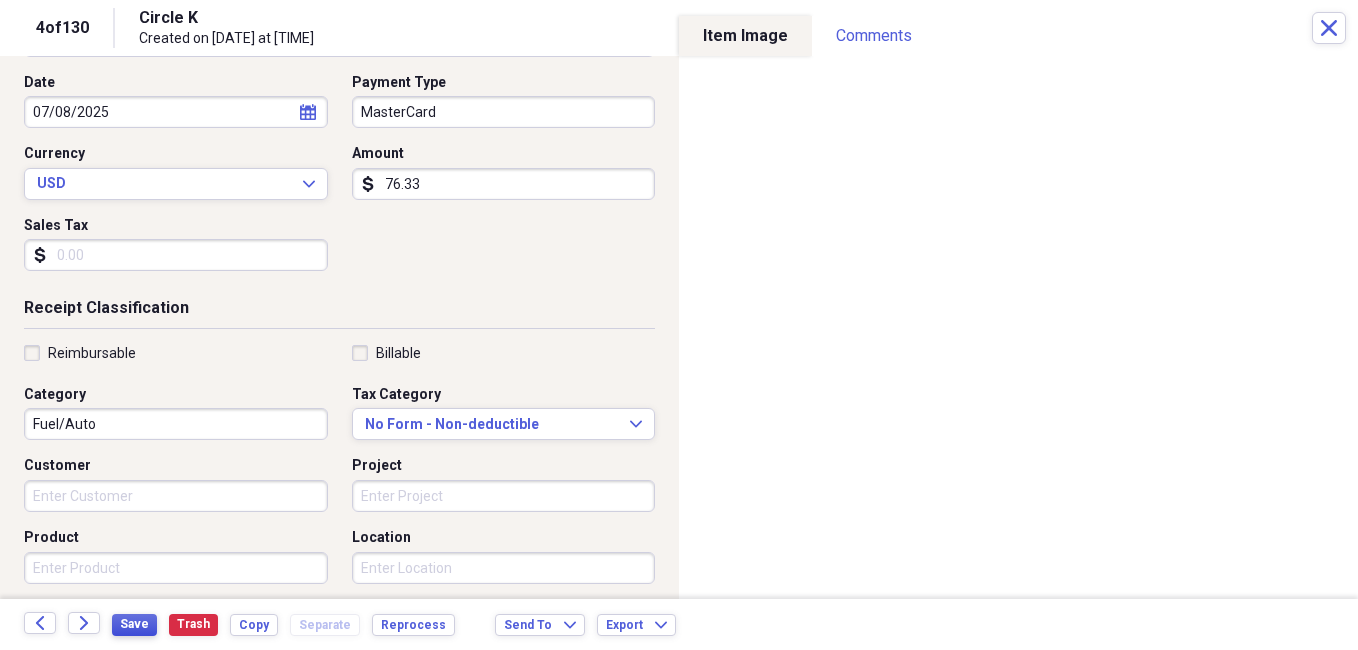 click on "Save" at bounding box center [134, 624] 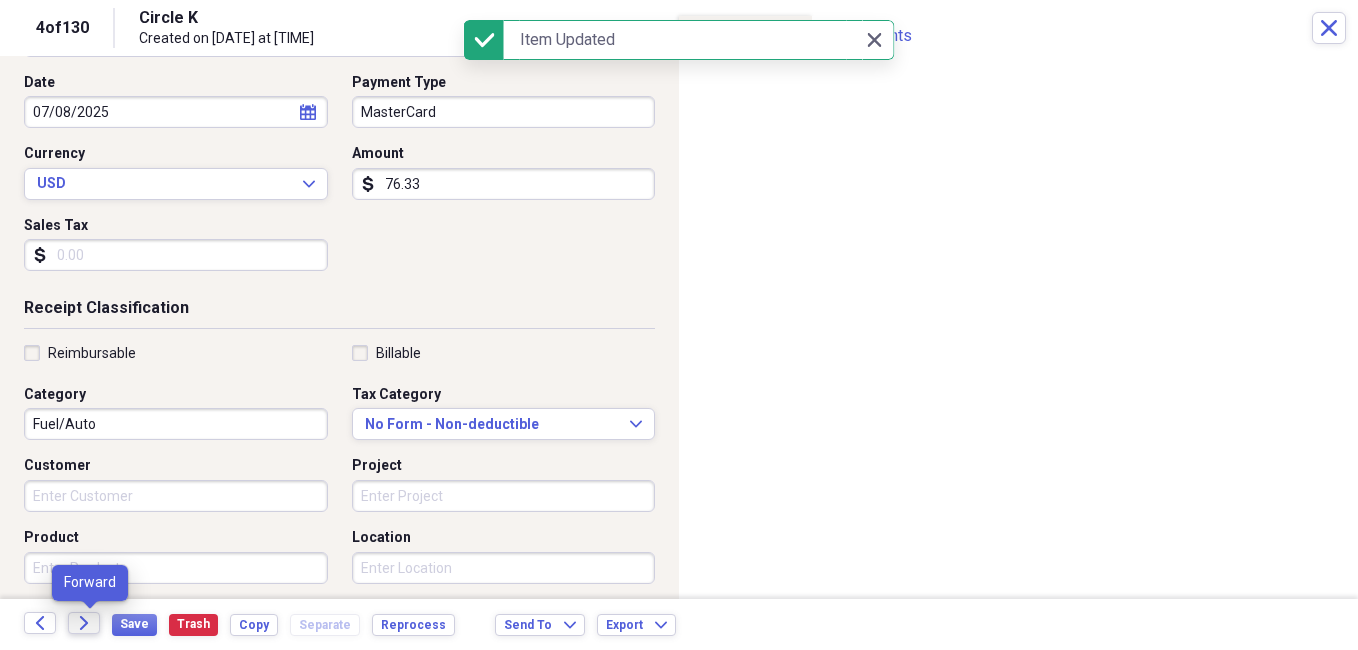 click on "Forward" 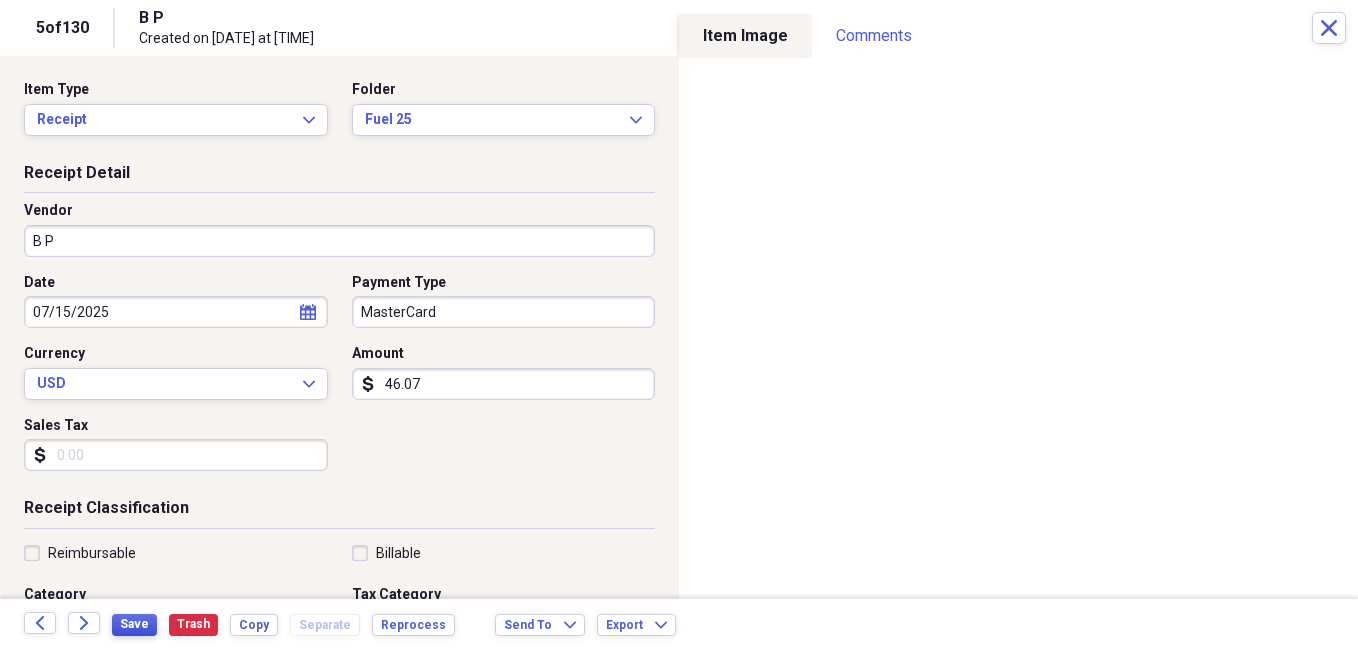 click on "Save" at bounding box center [134, 624] 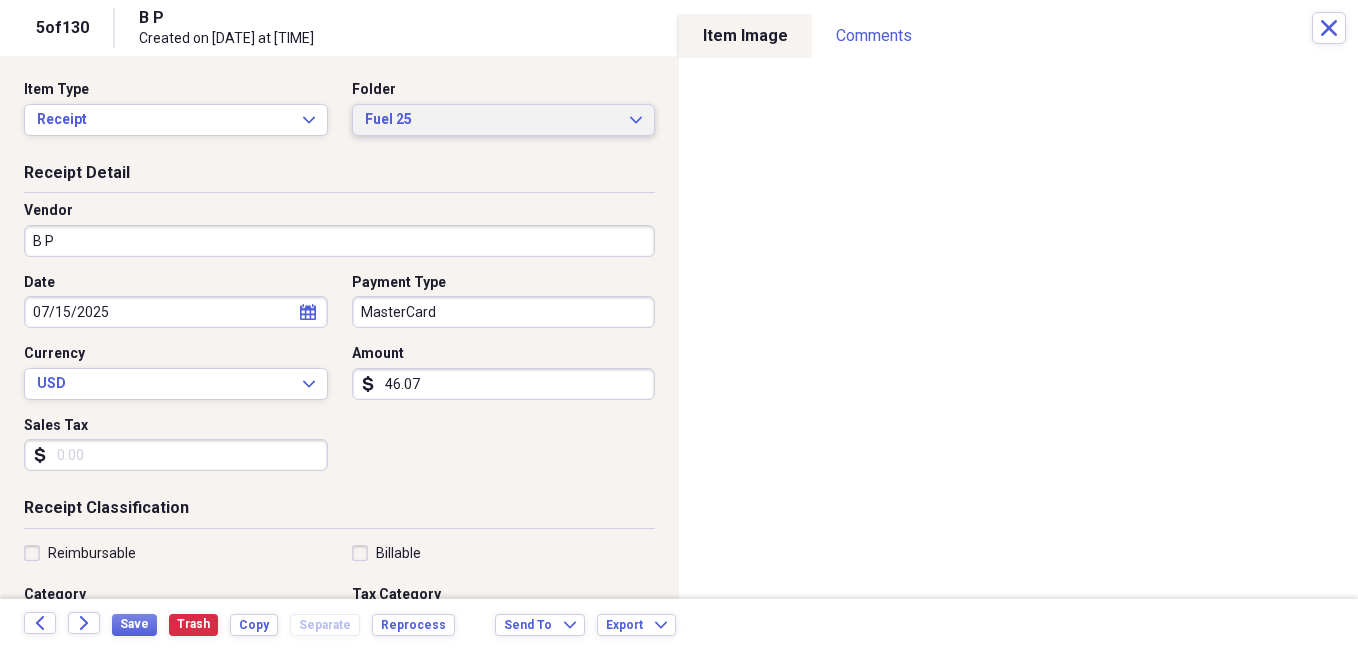 click on "Expand" 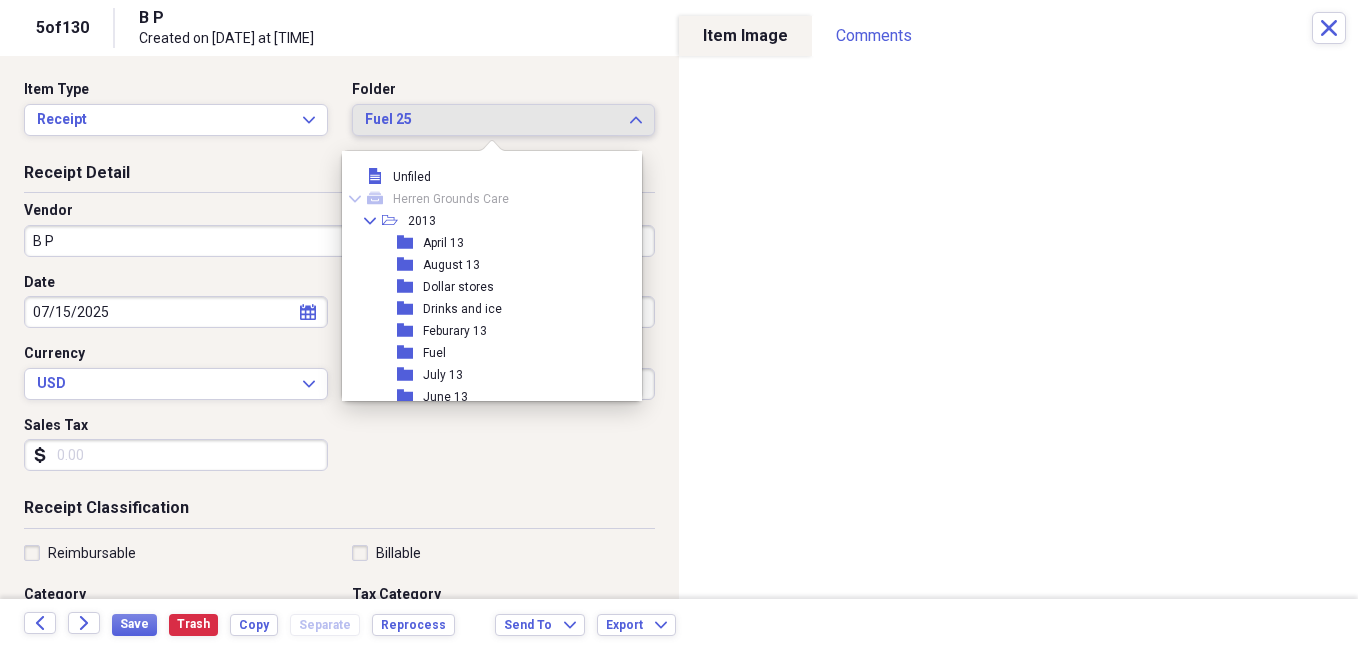 scroll, scrollTop: 4169, scrollLeft: 0, axis: vertical 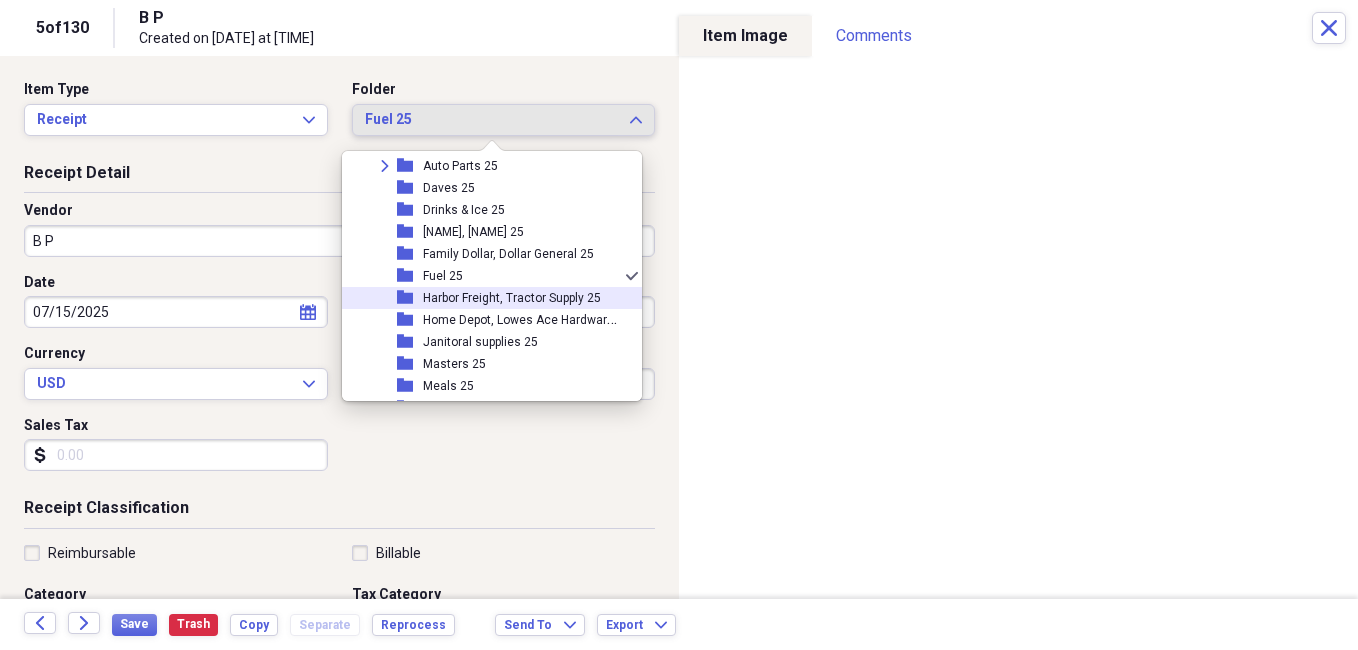 click on "folder Fuel 25 check" at bounding box center (484, 276) 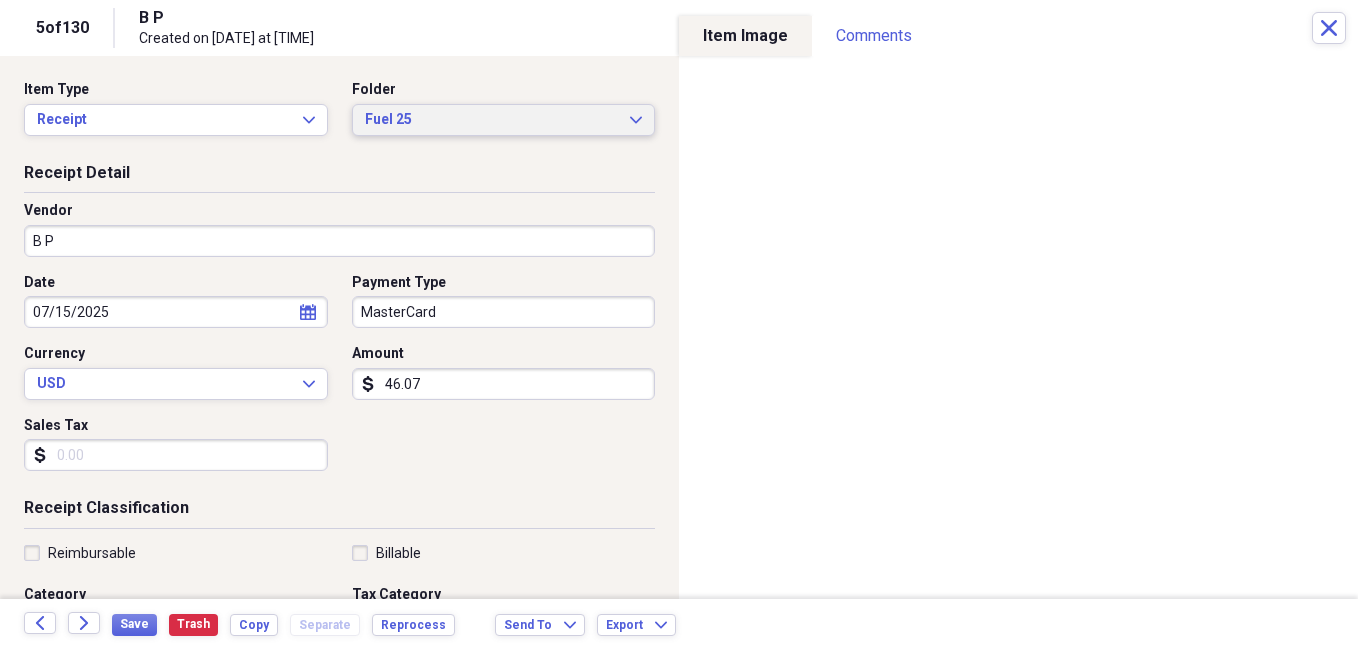 click on "Expand" 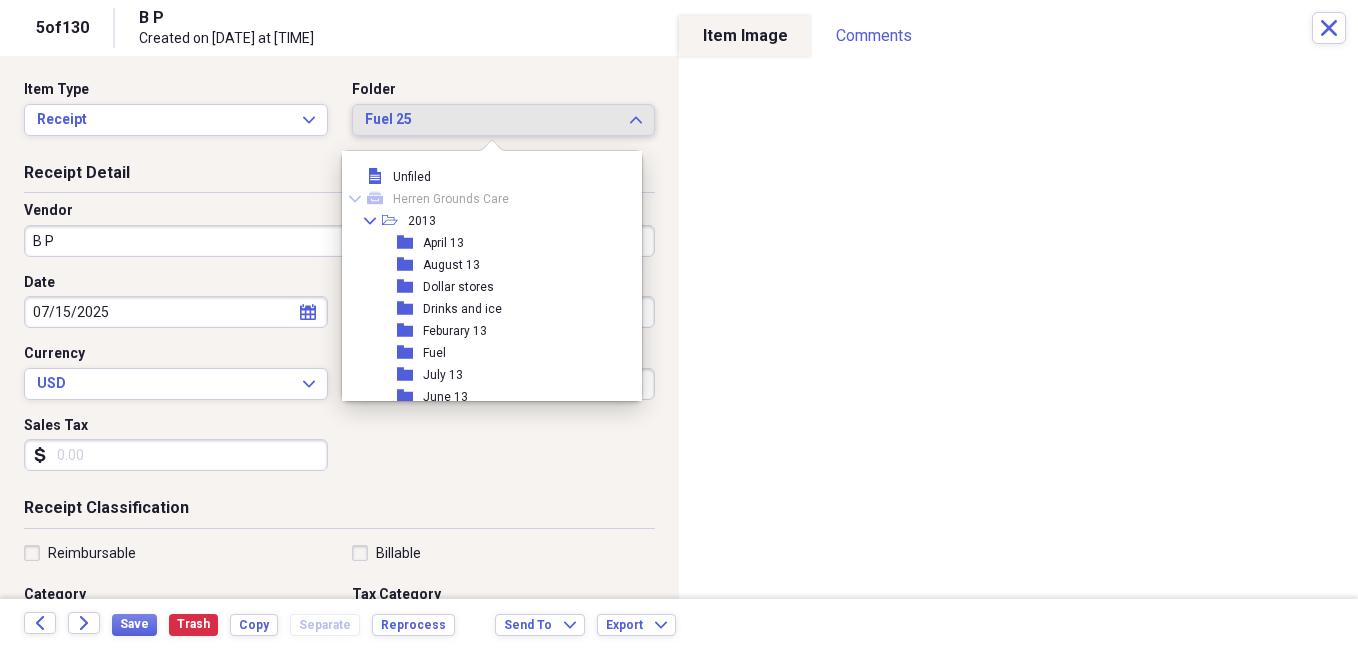 scroll, scrollTop: 4169, scrollLeft: 0, axis: vertical 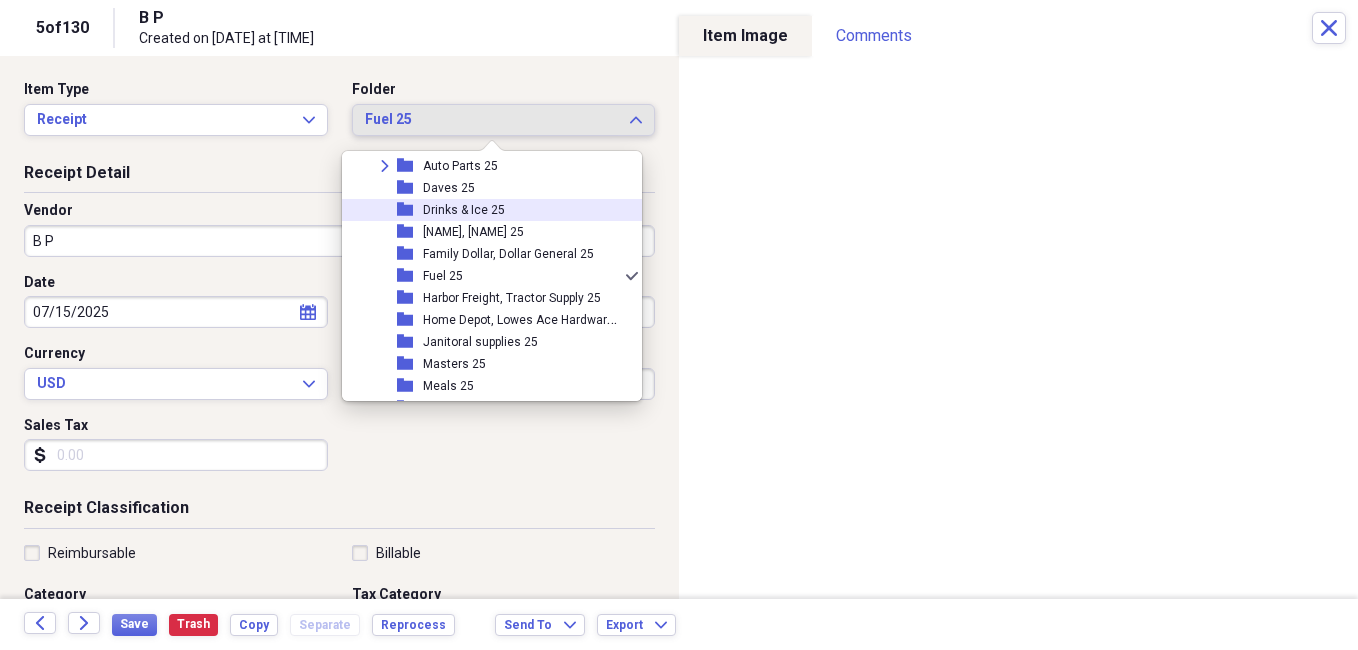 click on "Drinks & Ice 25" at bounding box center [464, 210] 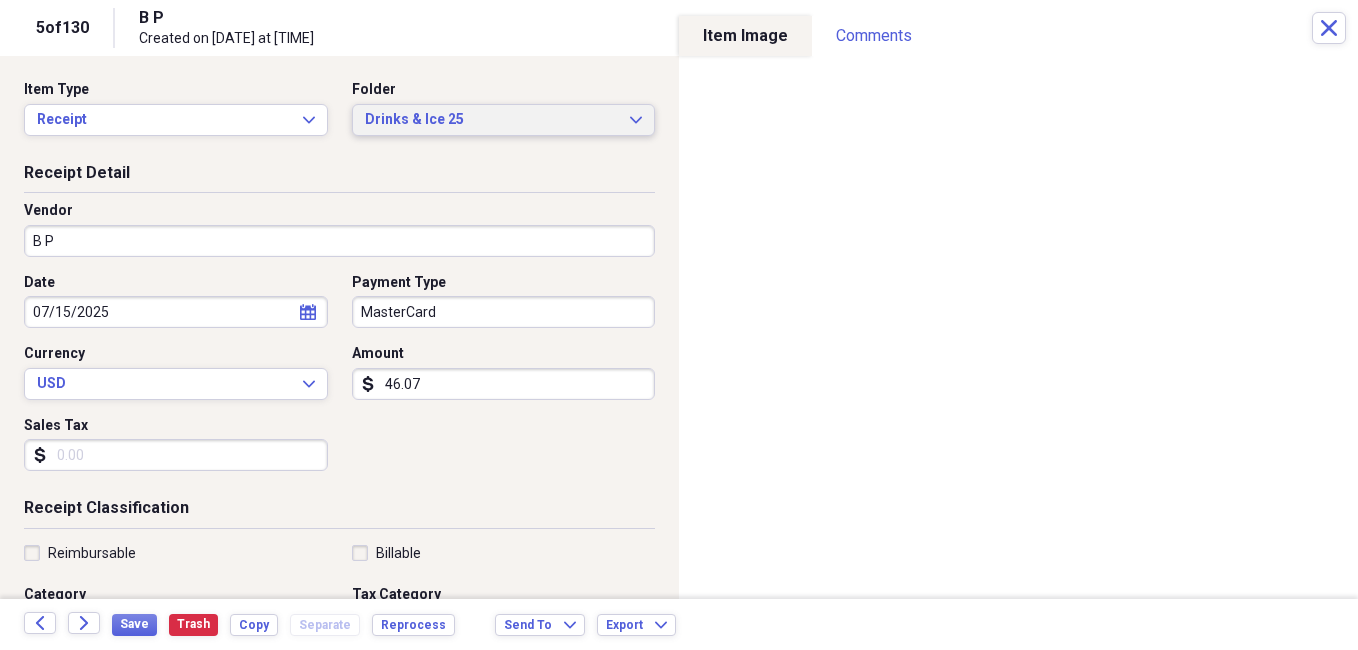 type 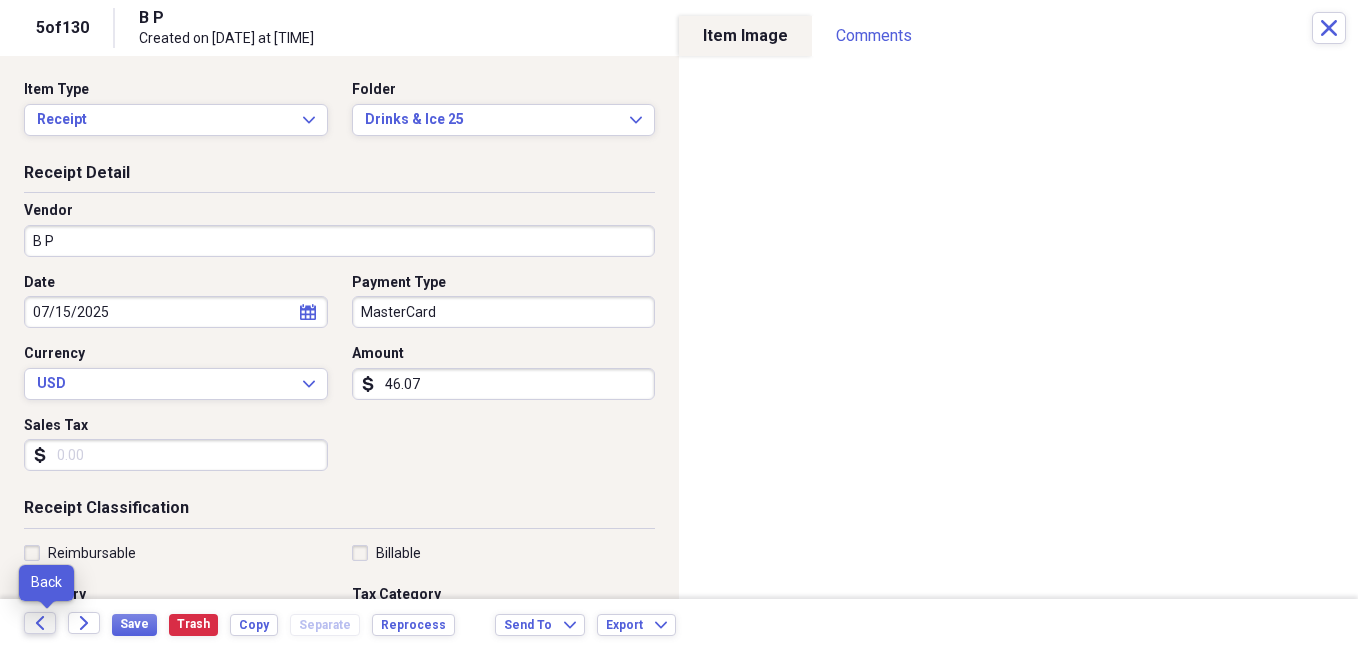 click on "Back" 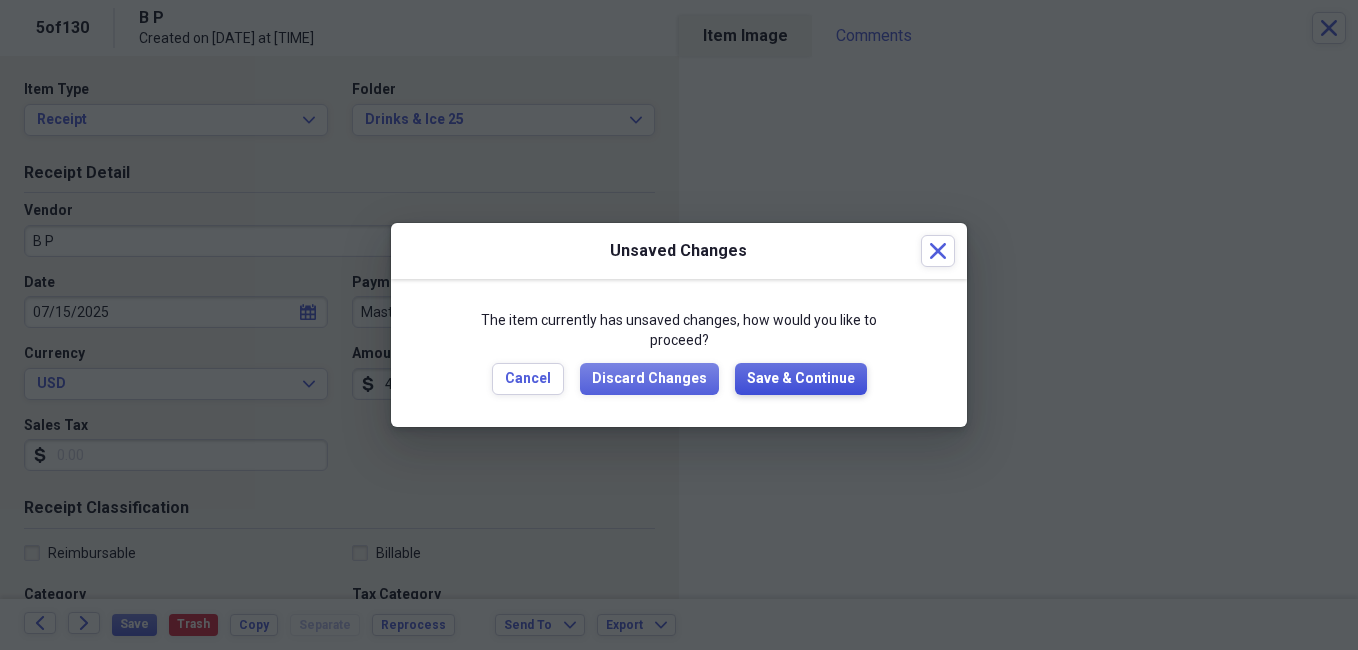 click on "Save & Continue" at bounding box center [801, 379] 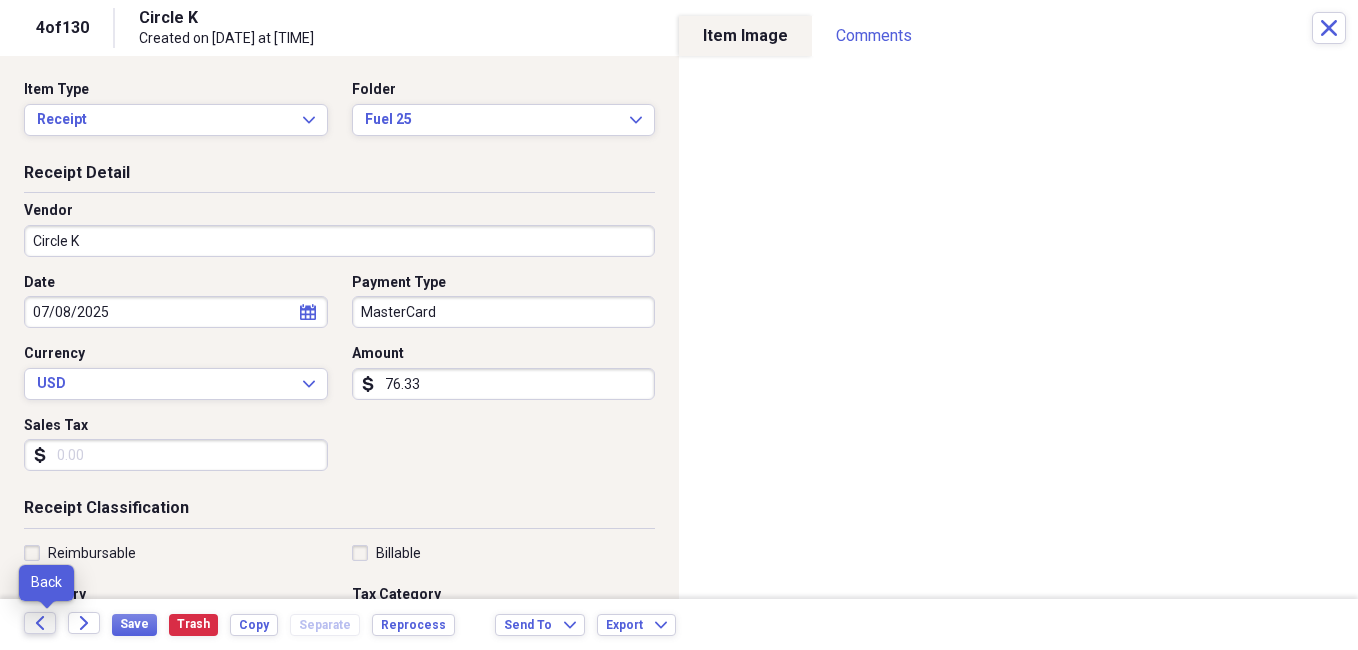 click on "Back" 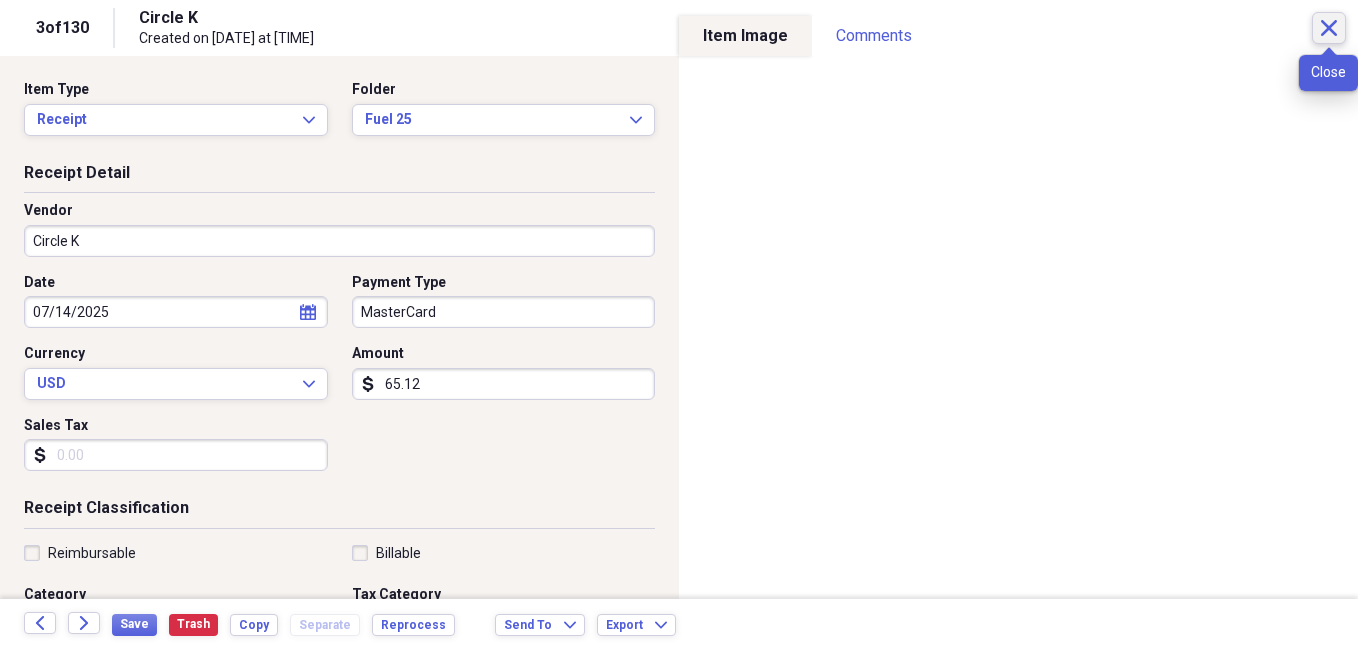 click 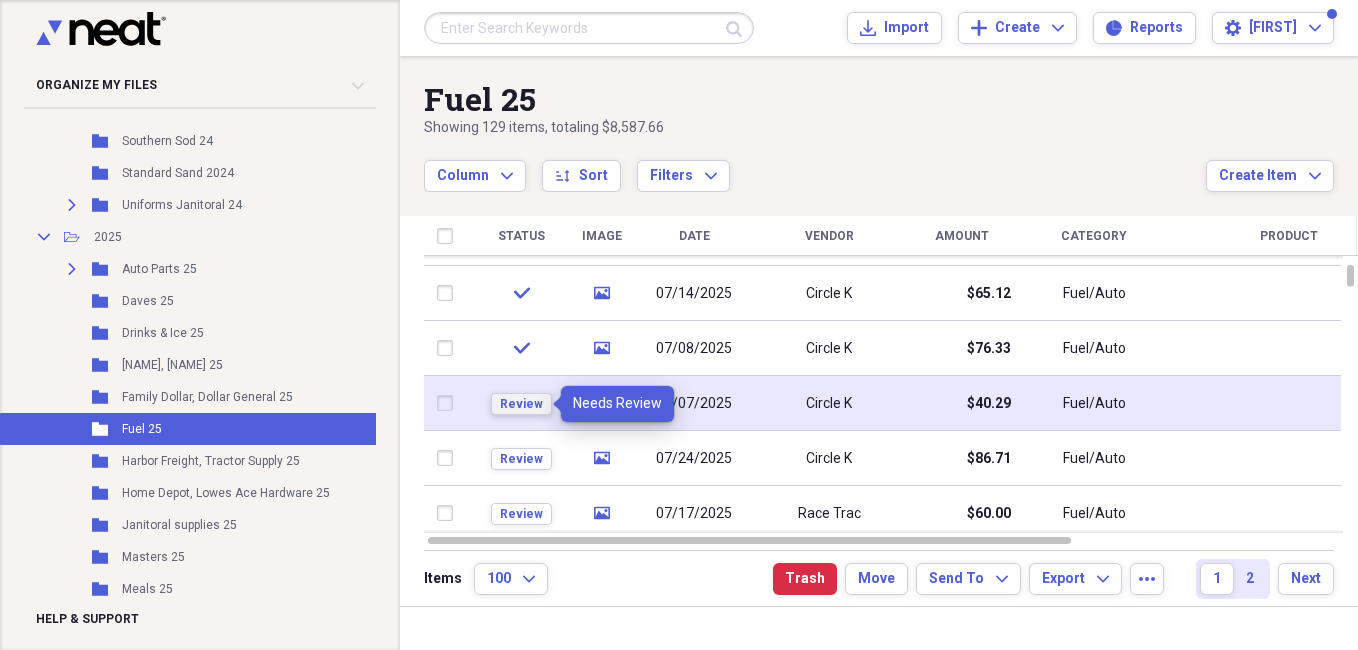 click on "Review" at bounding box center (521, 404) 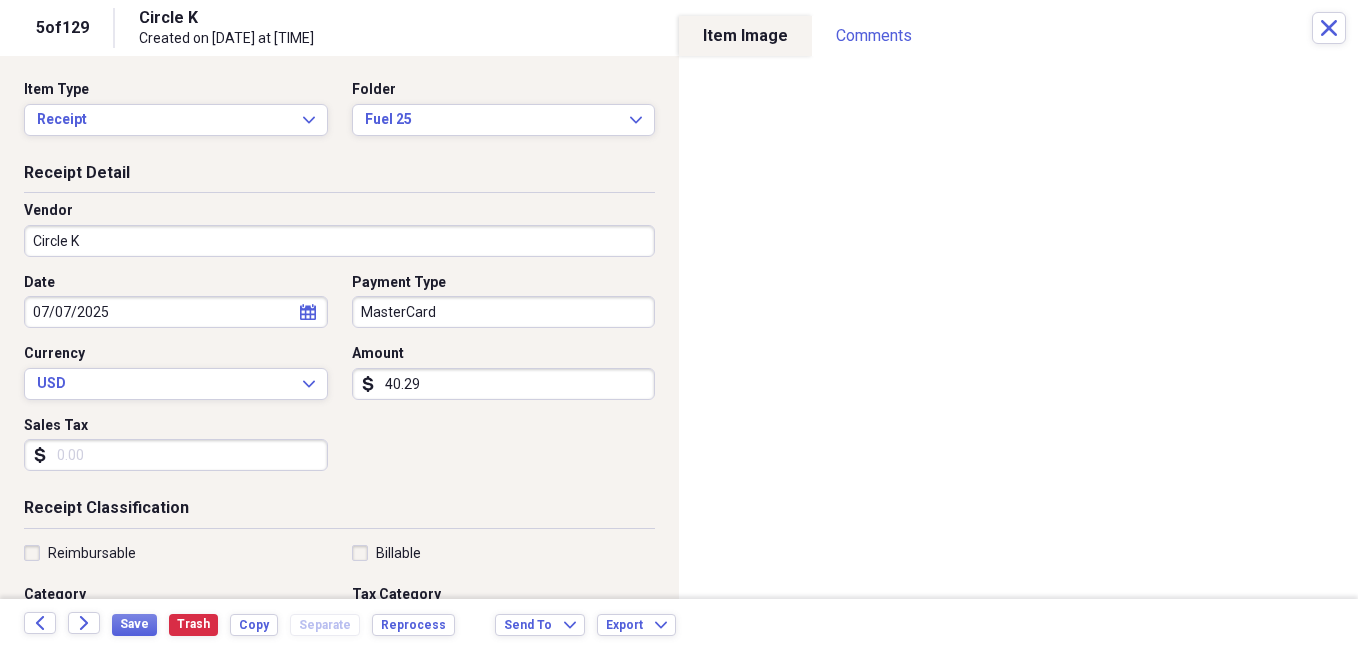 scroll, scrollTop: 100, scrollLeft: 0, axis: vertical 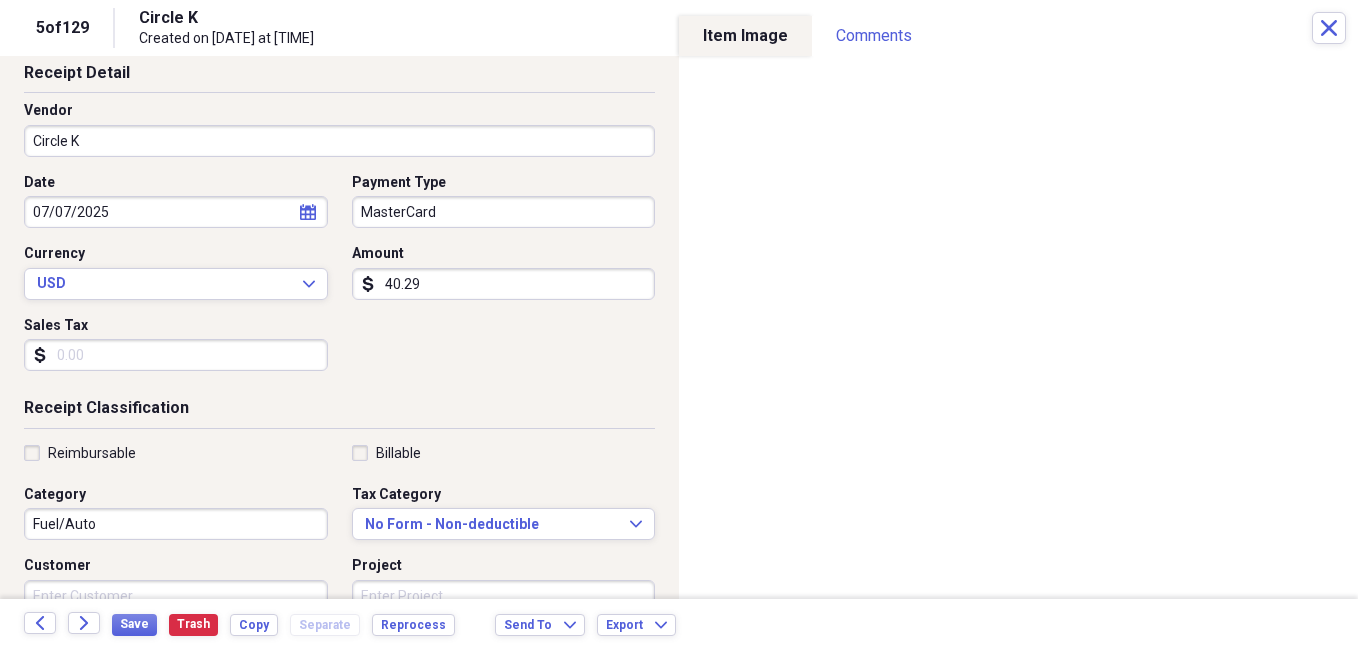 click on "Back Forward Save Trash Copy Separate Reprocess Send To Expand Export Expand" at bounding box center (679, 624) 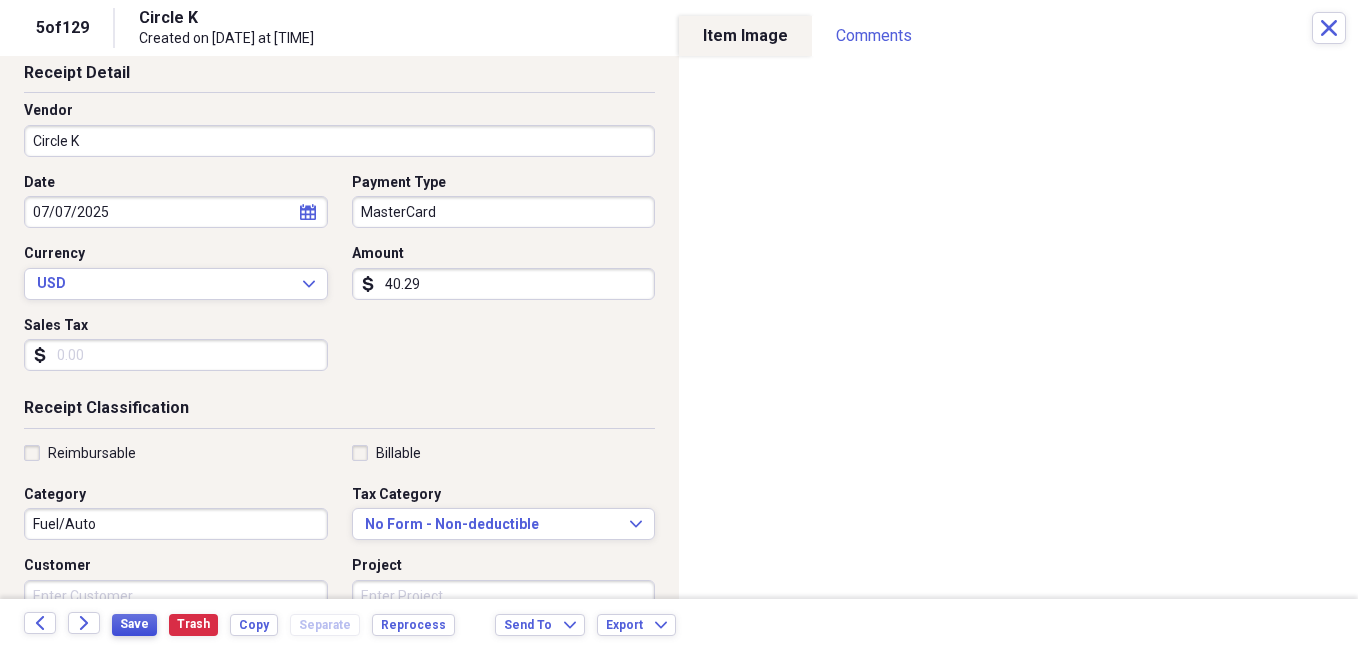 click on "Save" at bounding box center (134, 624) 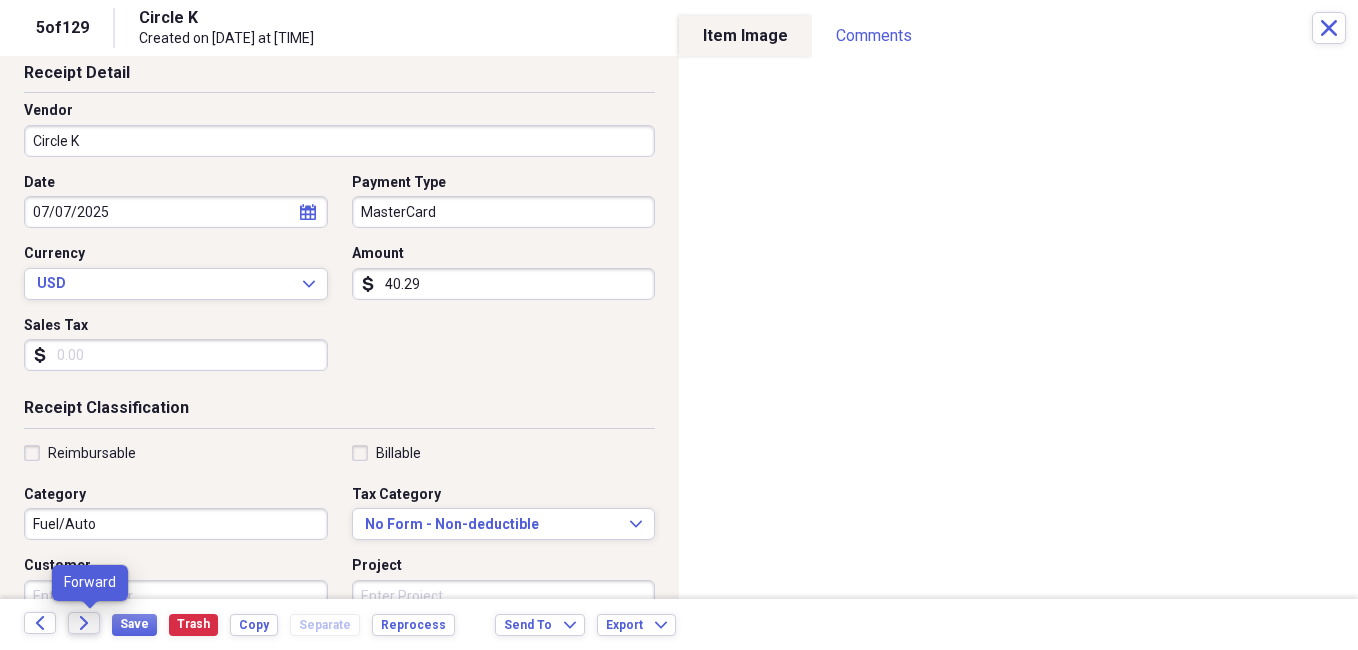 click on "Forward" 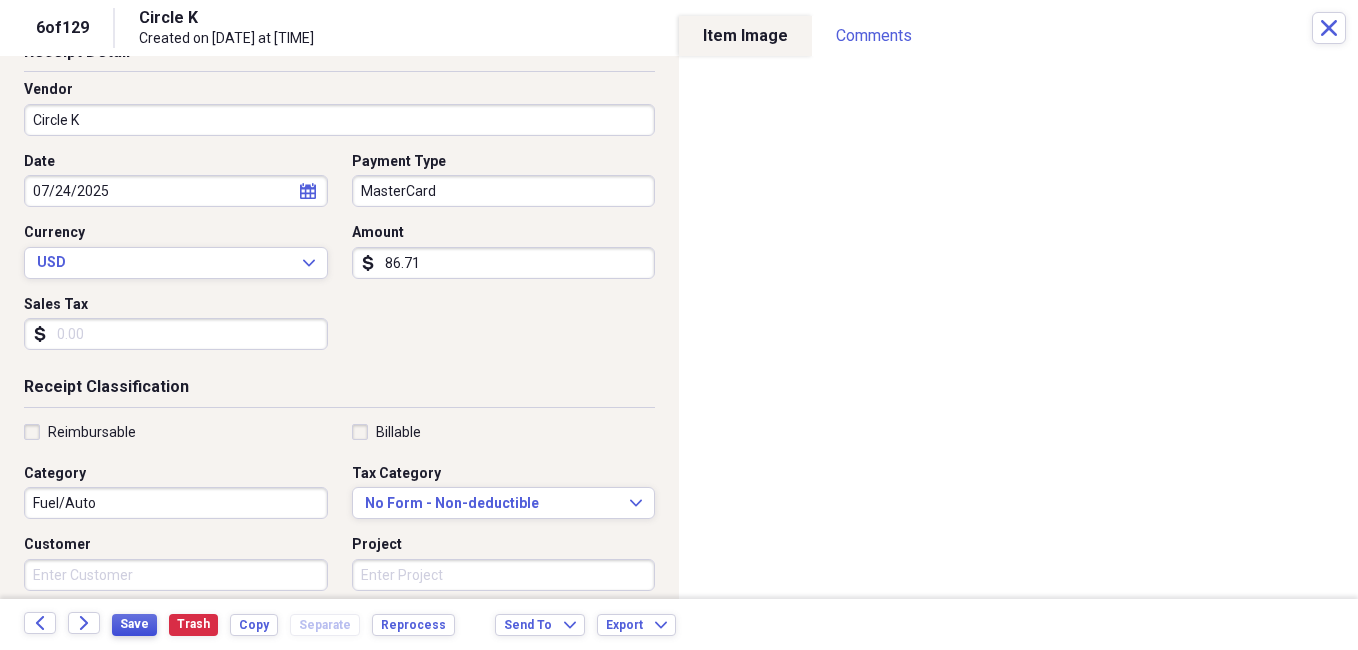 scroll, scrollTop: 100, scrollLeft: 0, axis: vertical 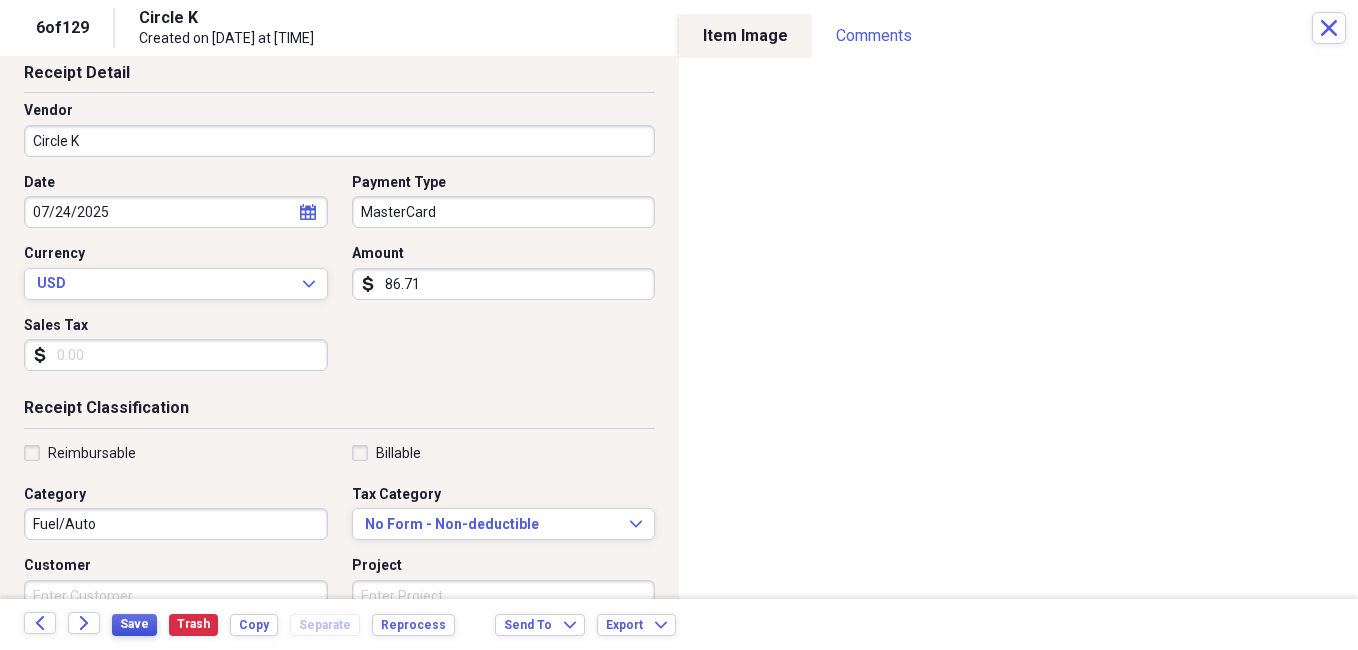 click on "Save" at bounding box center (134, 624) 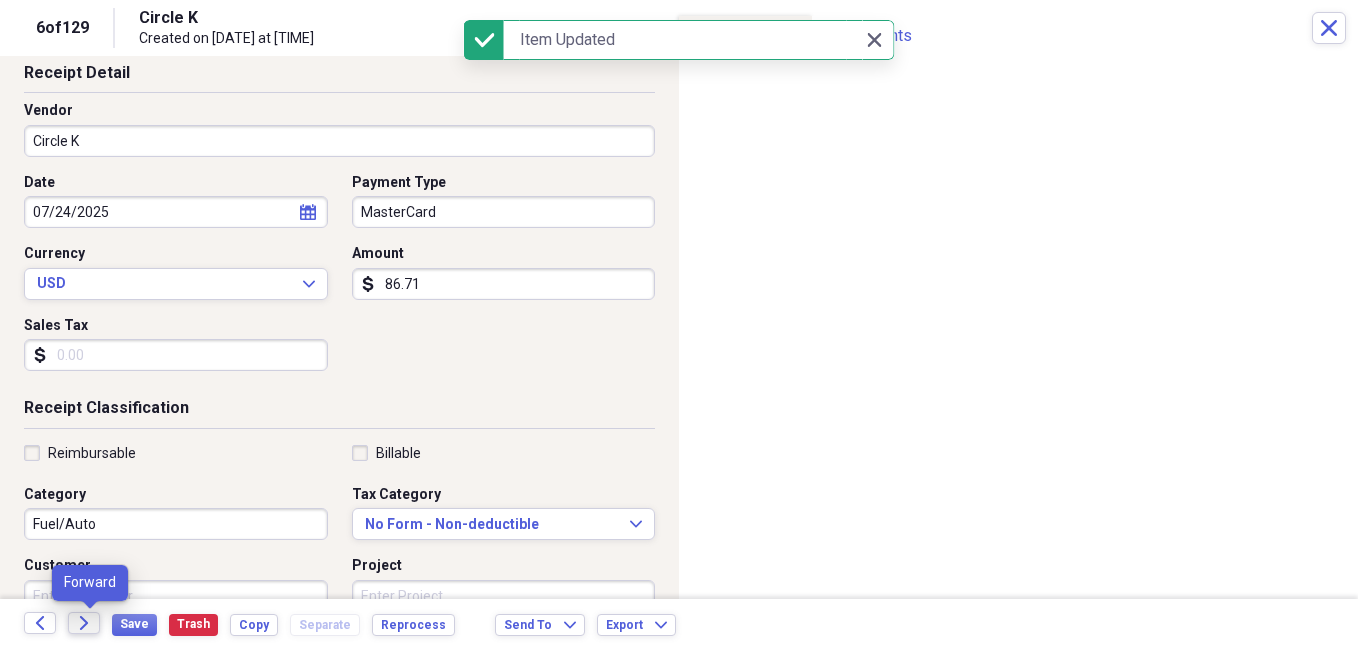 click on "Forward" 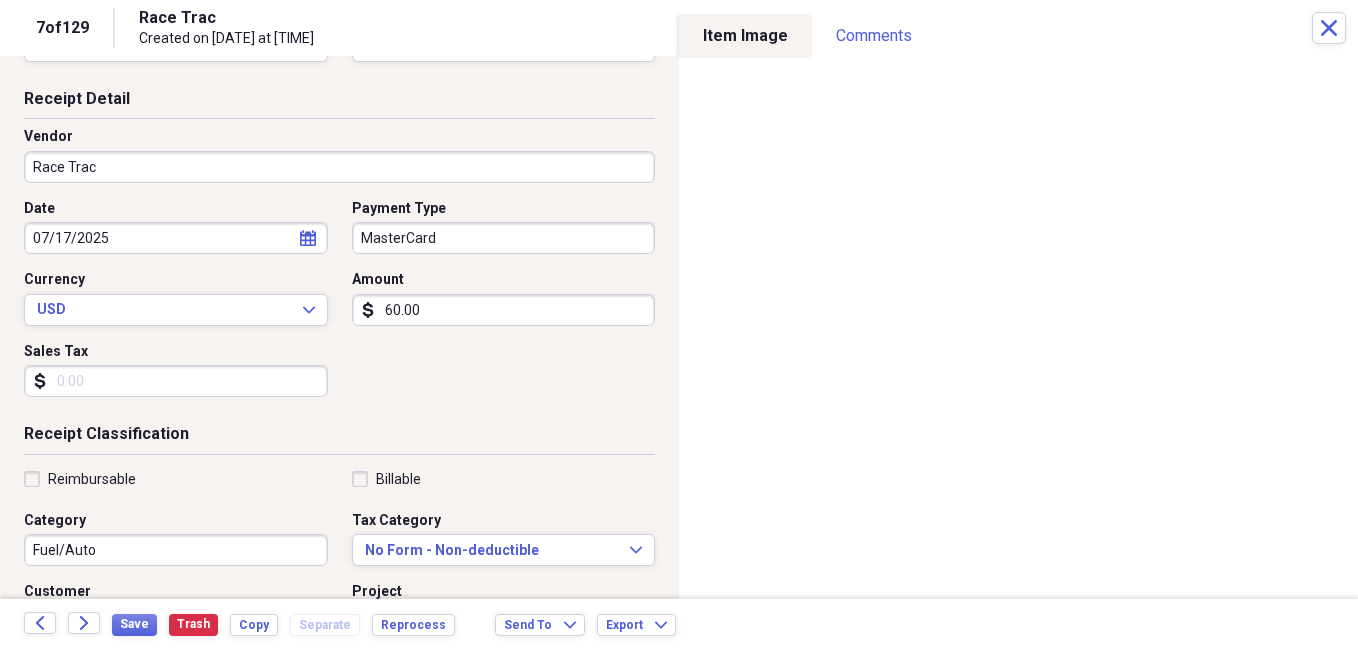 scroll, scrollTop: 100, scrollLeft: 0, axis: vertical 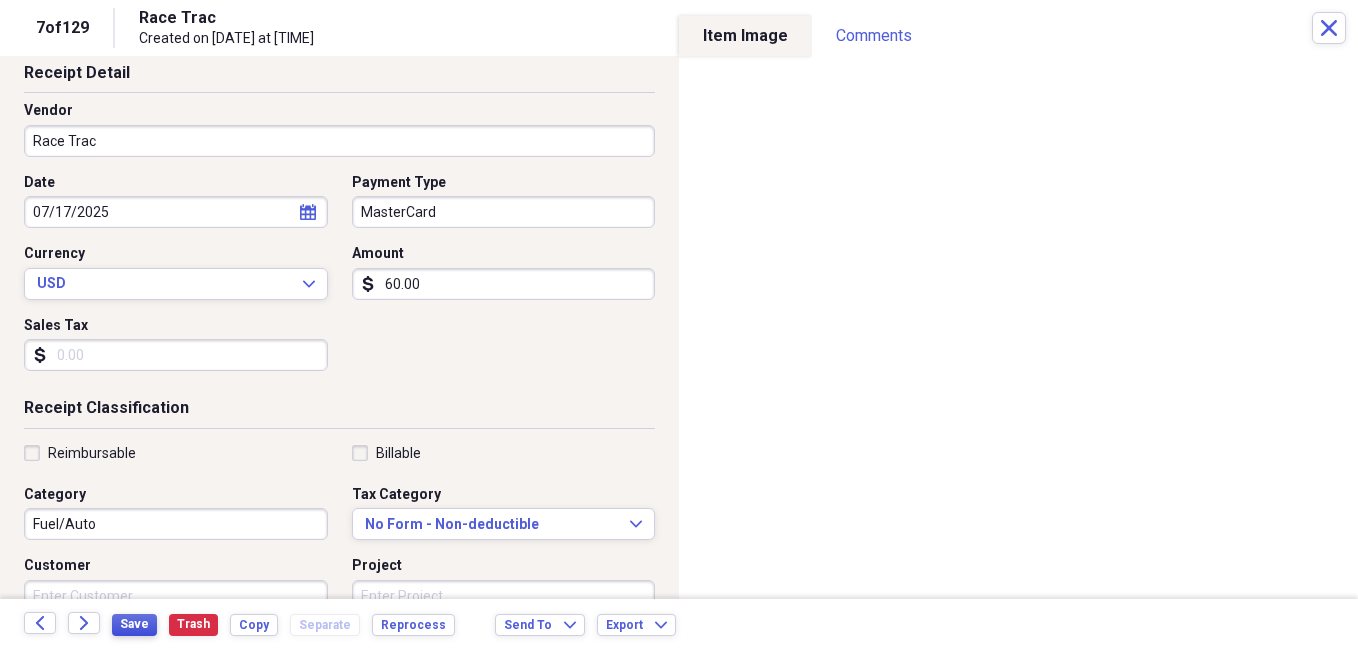 click on "Save" at bounding box center (134, 624) 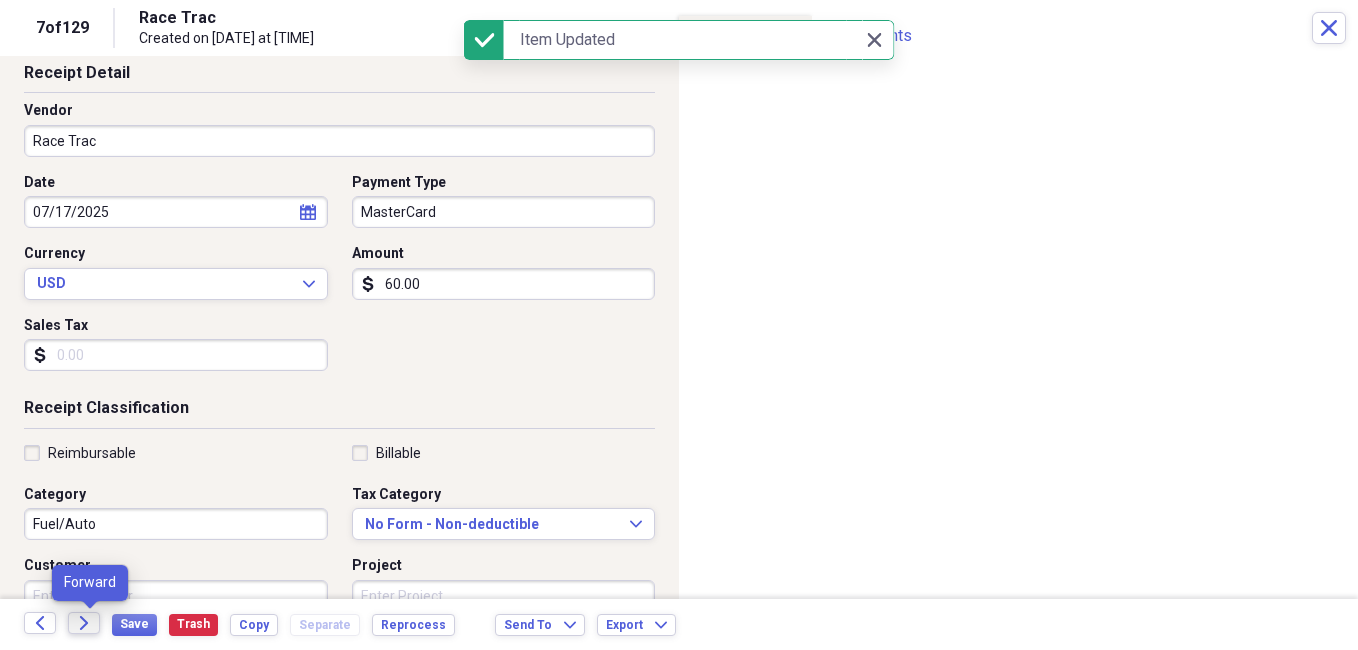 click on "Forward" 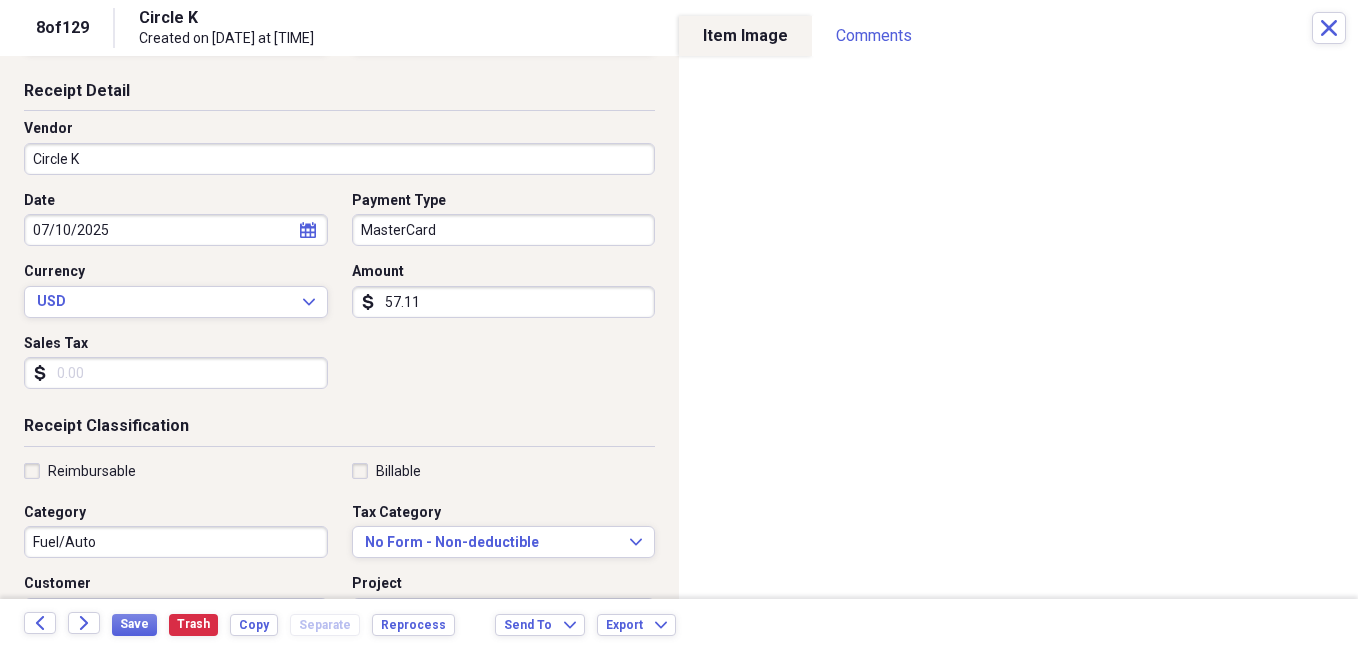 scroll, scrollTop: 100, scrollLeft: 0, axis: vertical 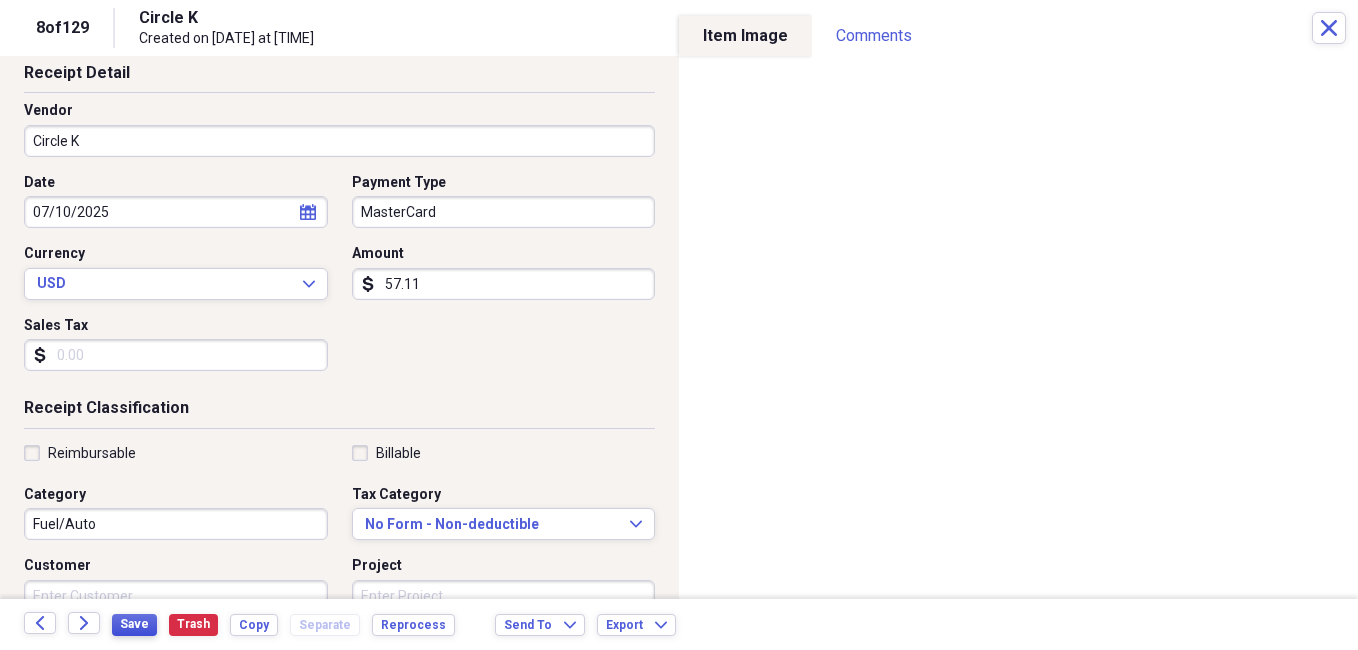 click on "Save" at bounding box center (134, 624) 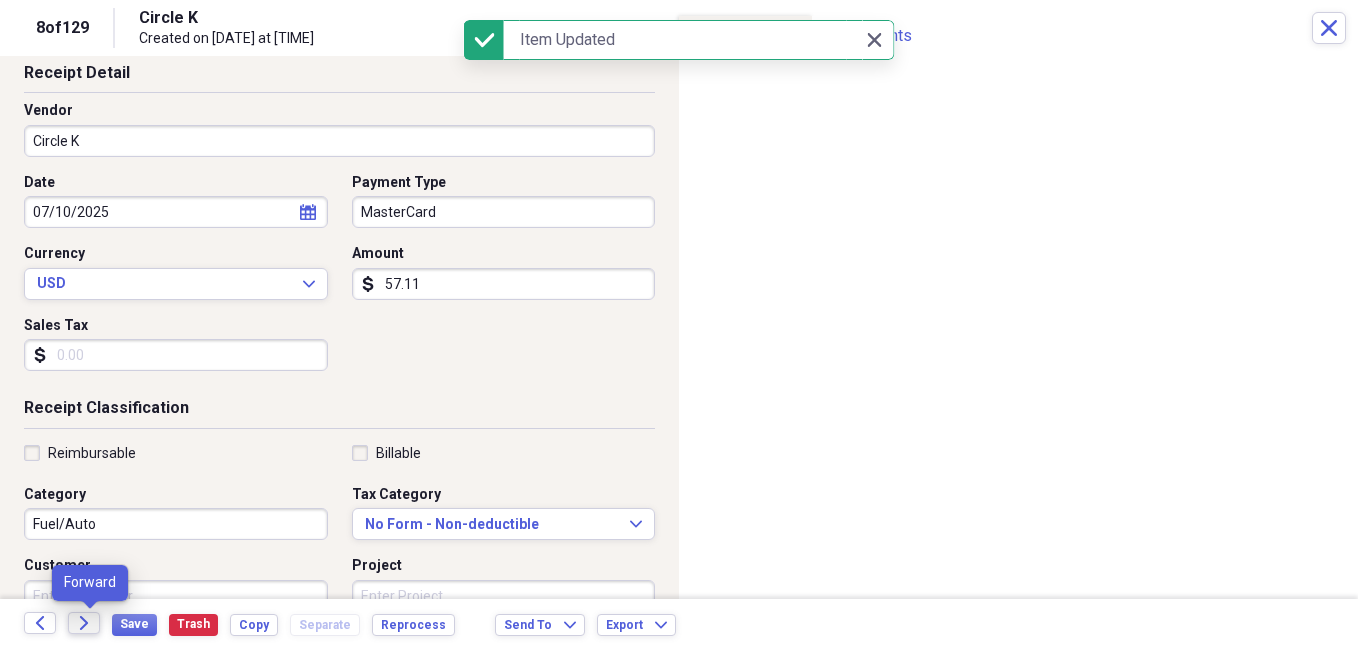 click on "Forward" 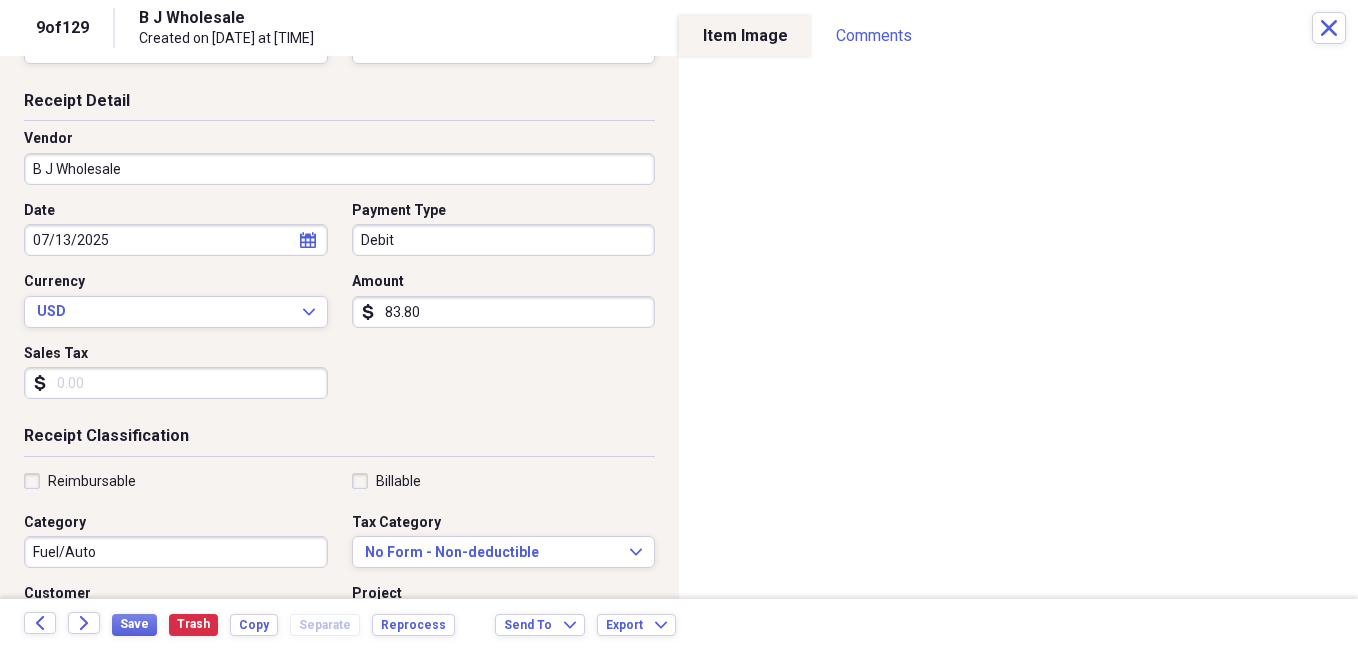 scroll, scrollTop: 100, scrollLeft: 0, axis: vertical 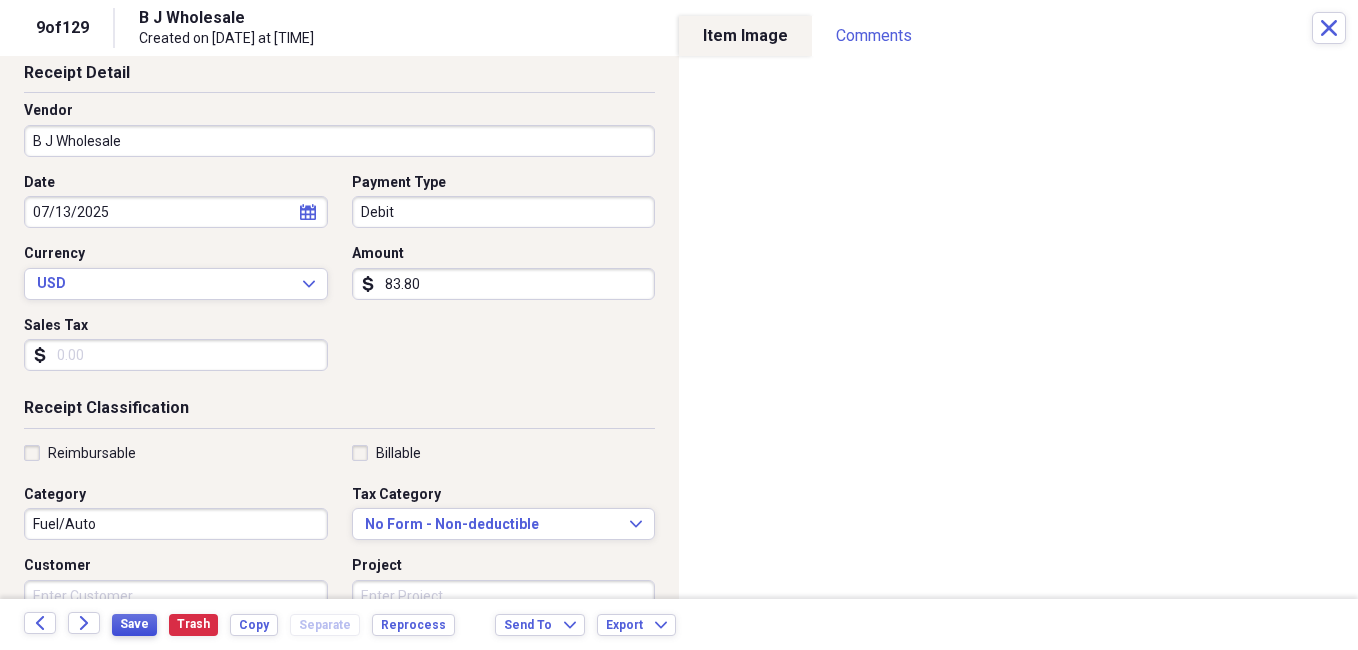 click on "Save" at bounding box center (134, 624) 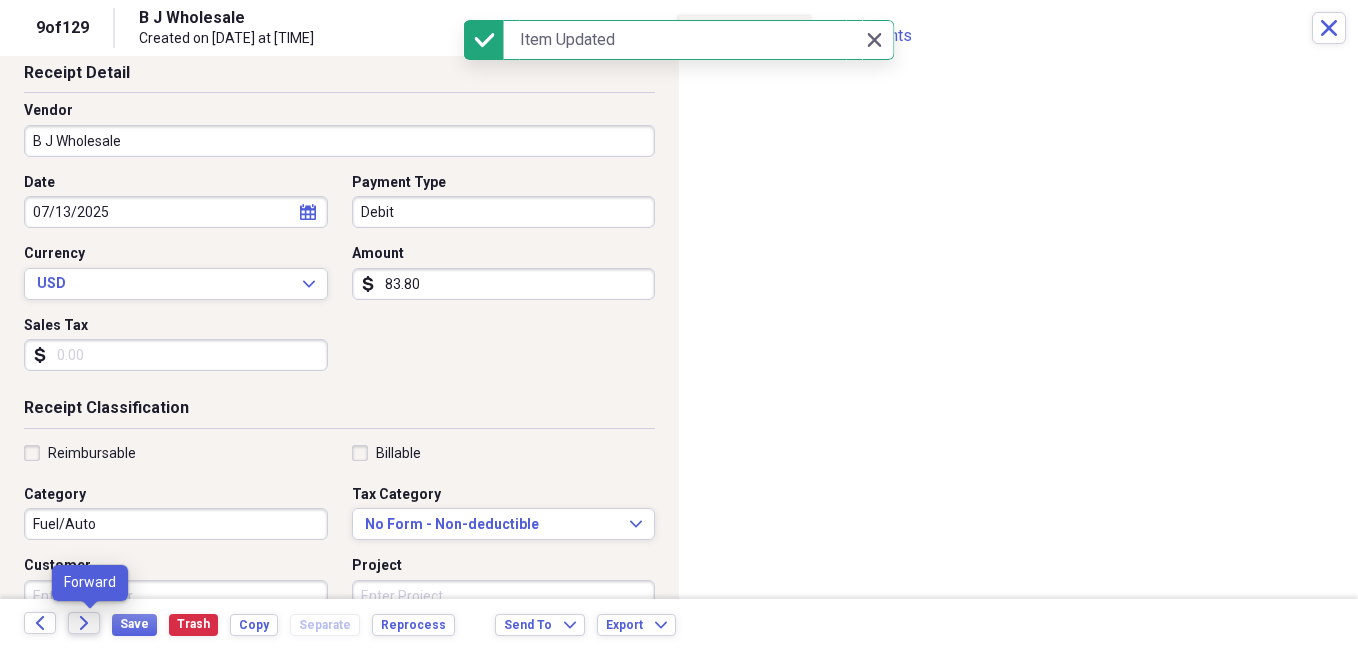 click 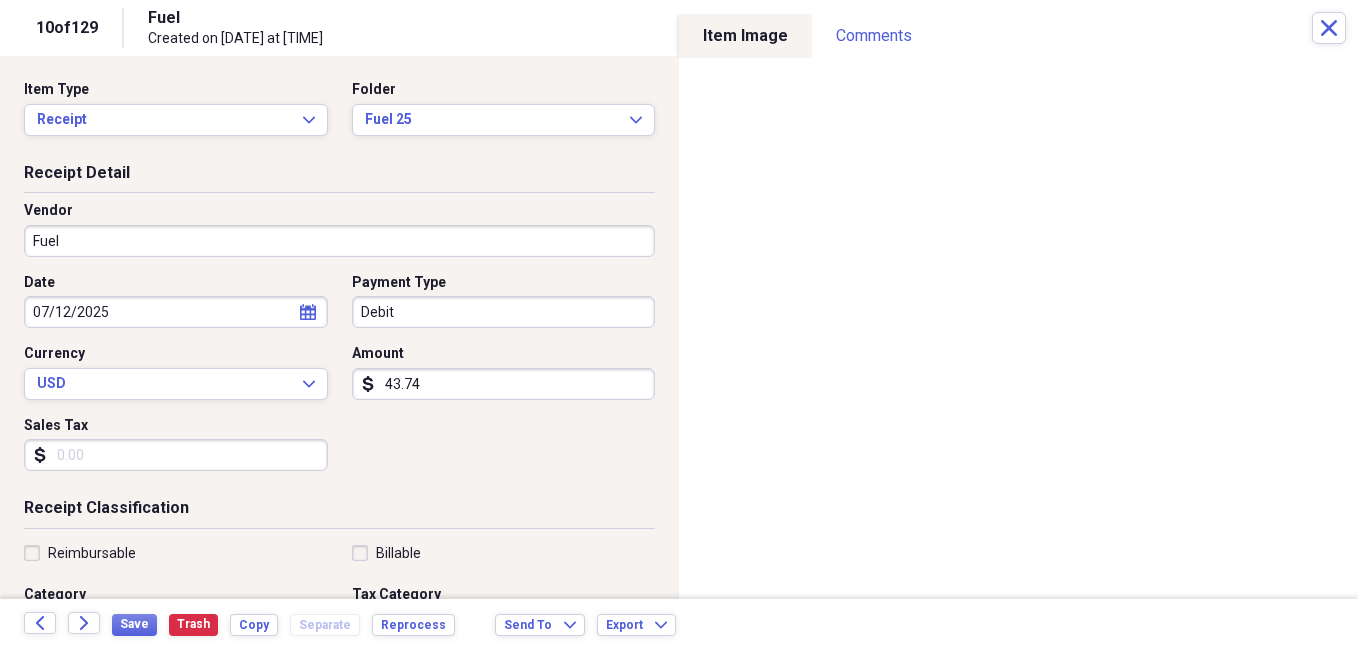click on "Fuel" at bounding box center (339, 241) 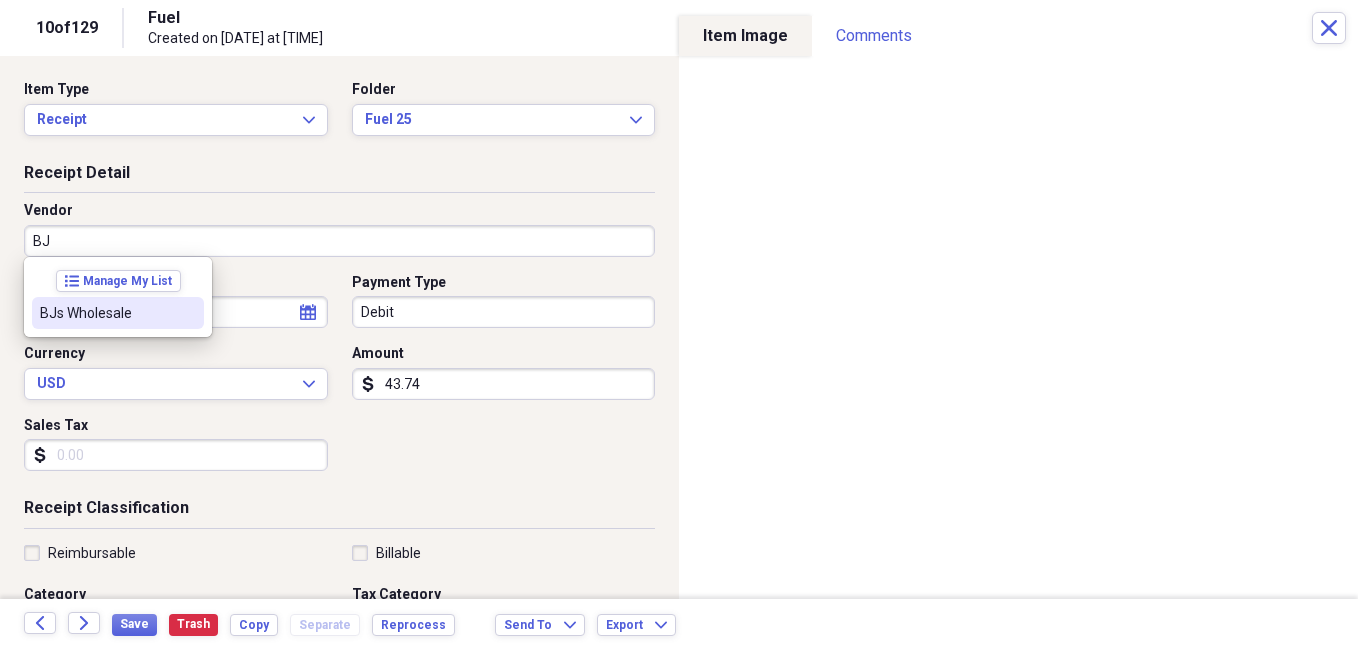 click on "BJs Wholesale" at bounding box center (106, 313) 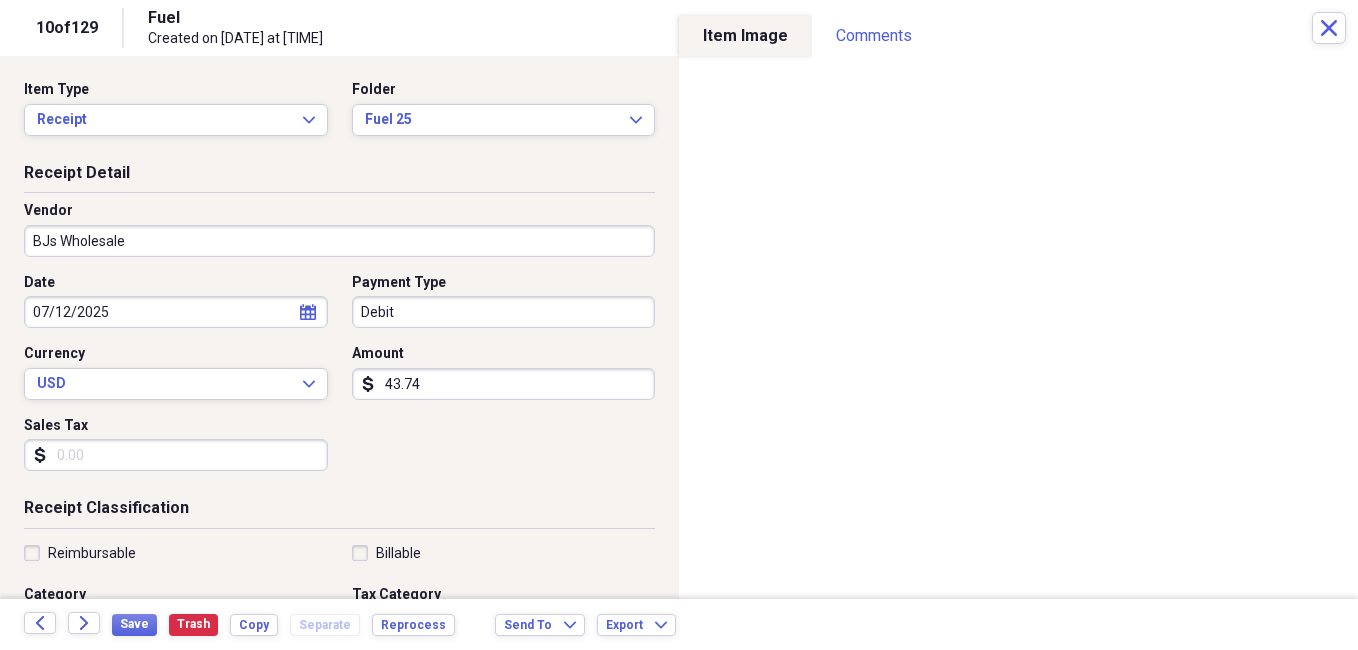 scroll, scrollTop: 100, scrollLeft: 0, axis: vertical 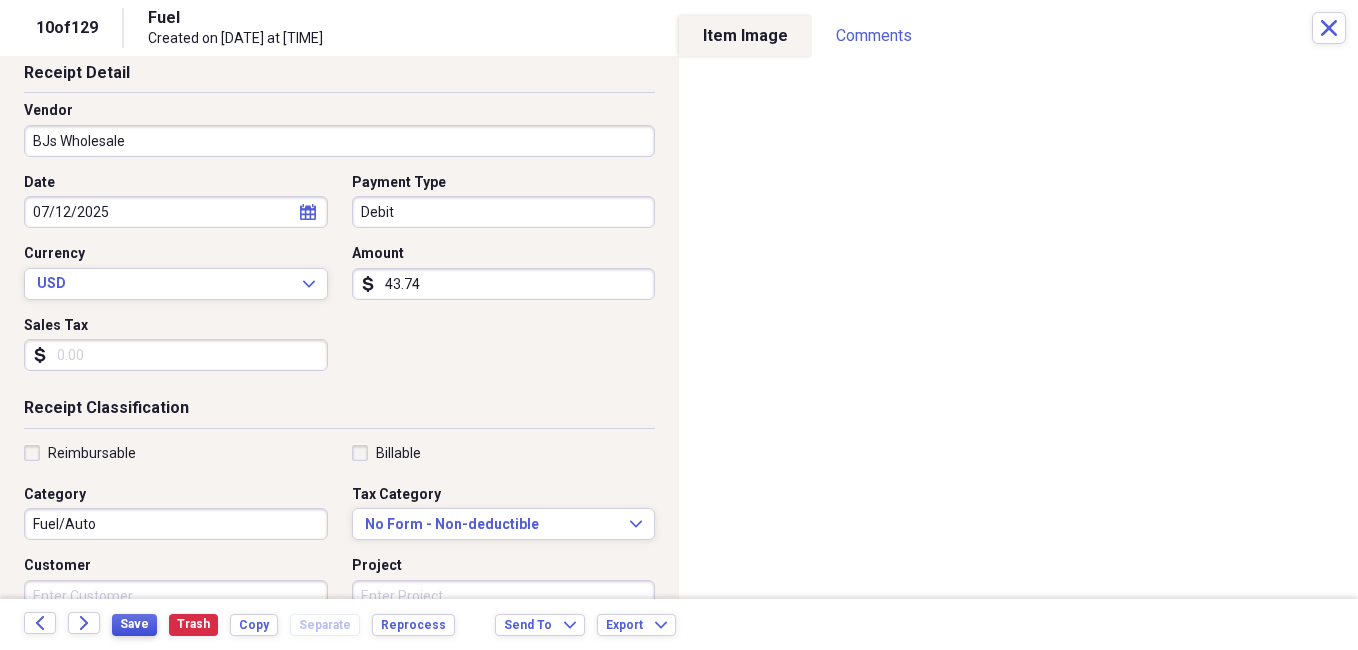 click on "Save" at bounding box center (134, 624) 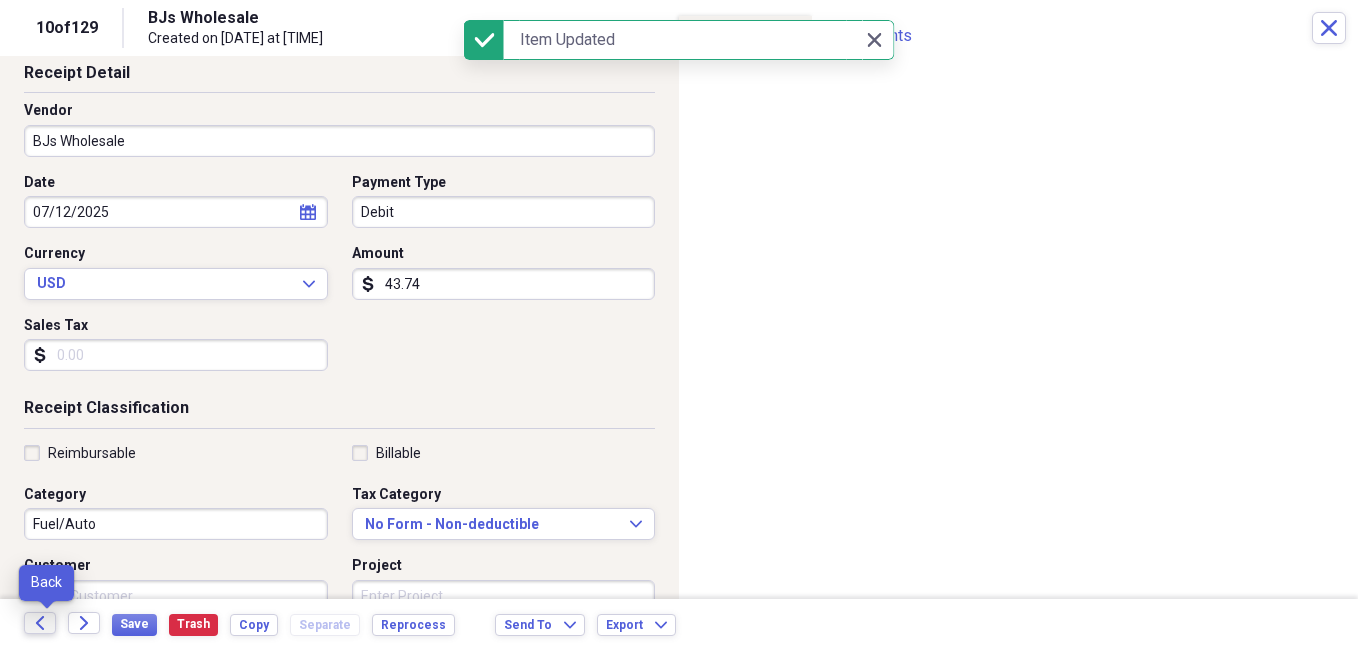 click on "Back" 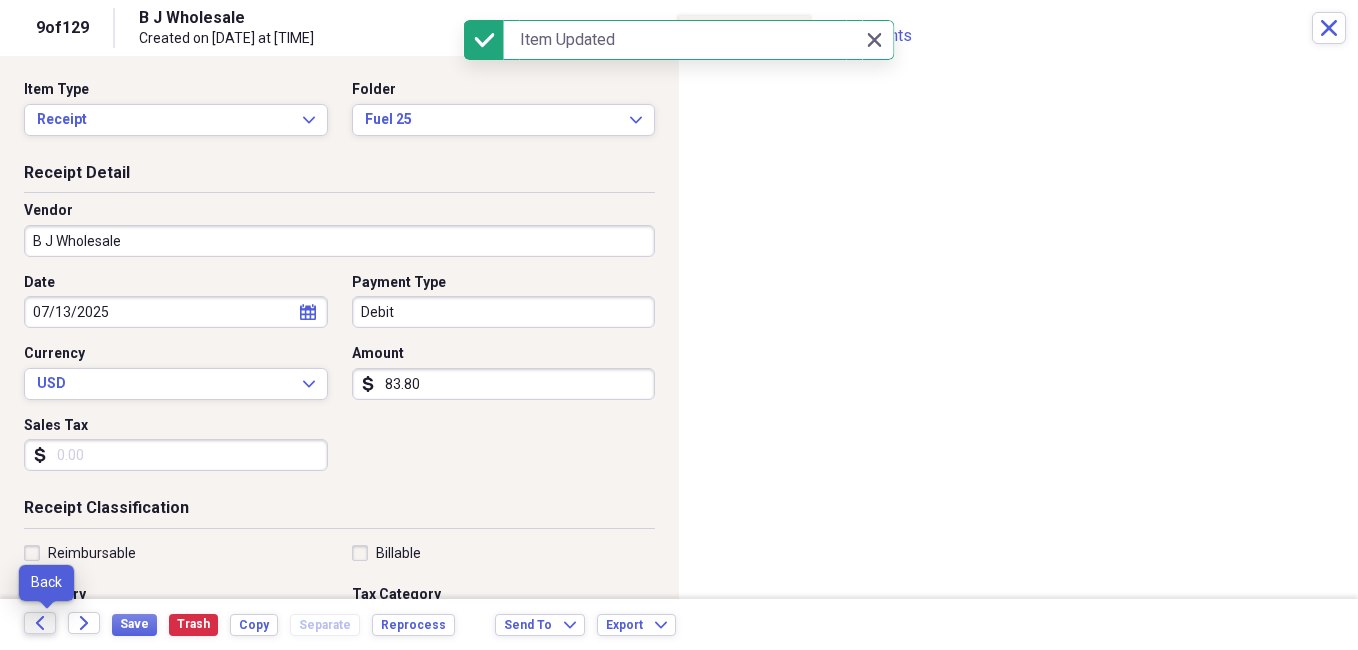 click on "Back" 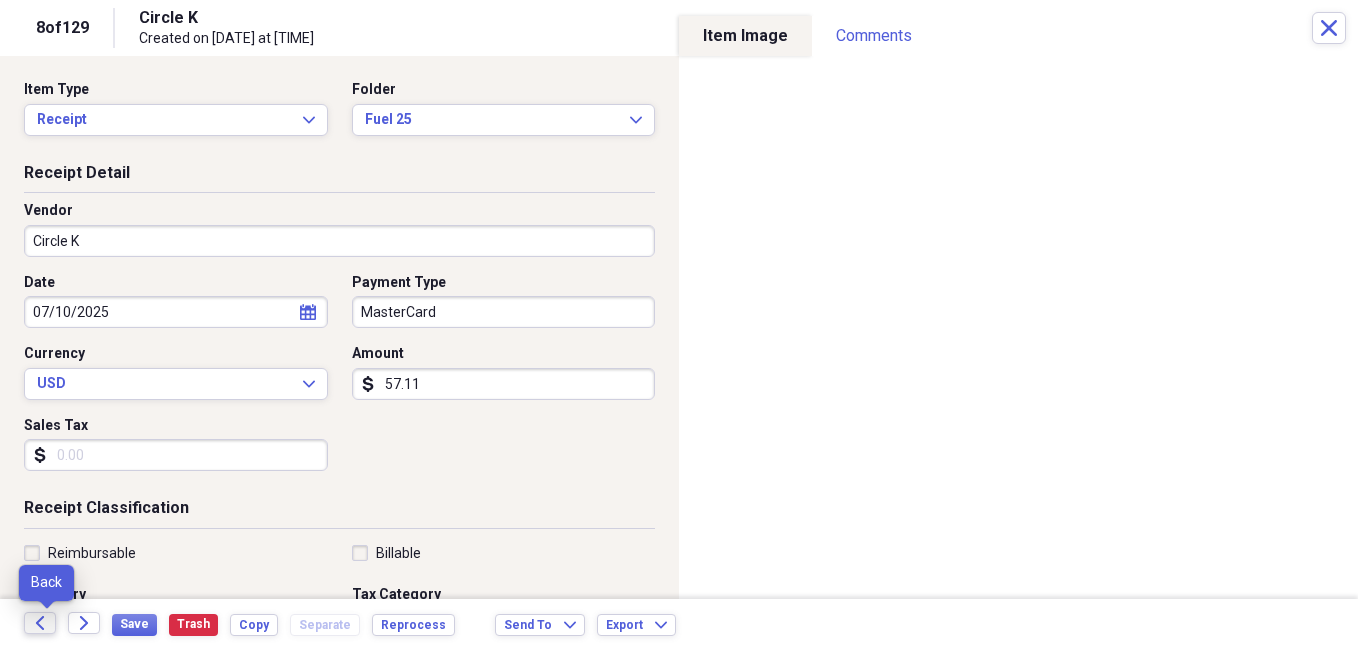 click on "Back" 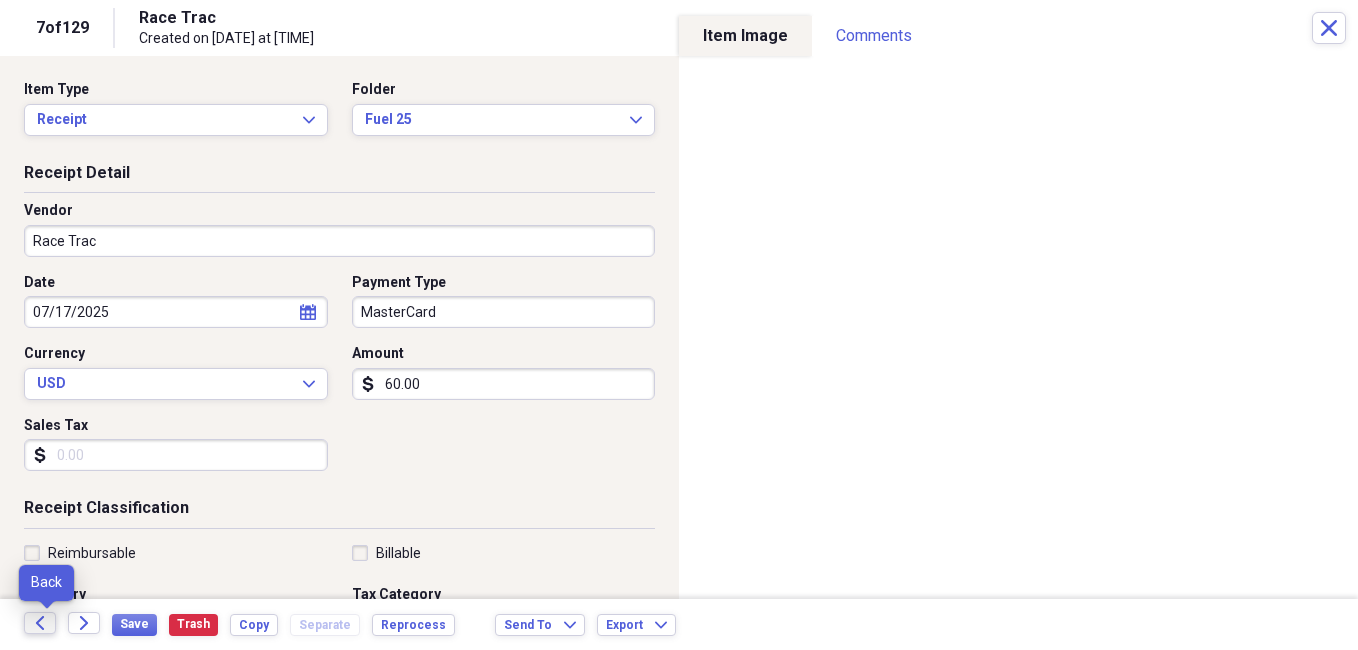 click on "Back" 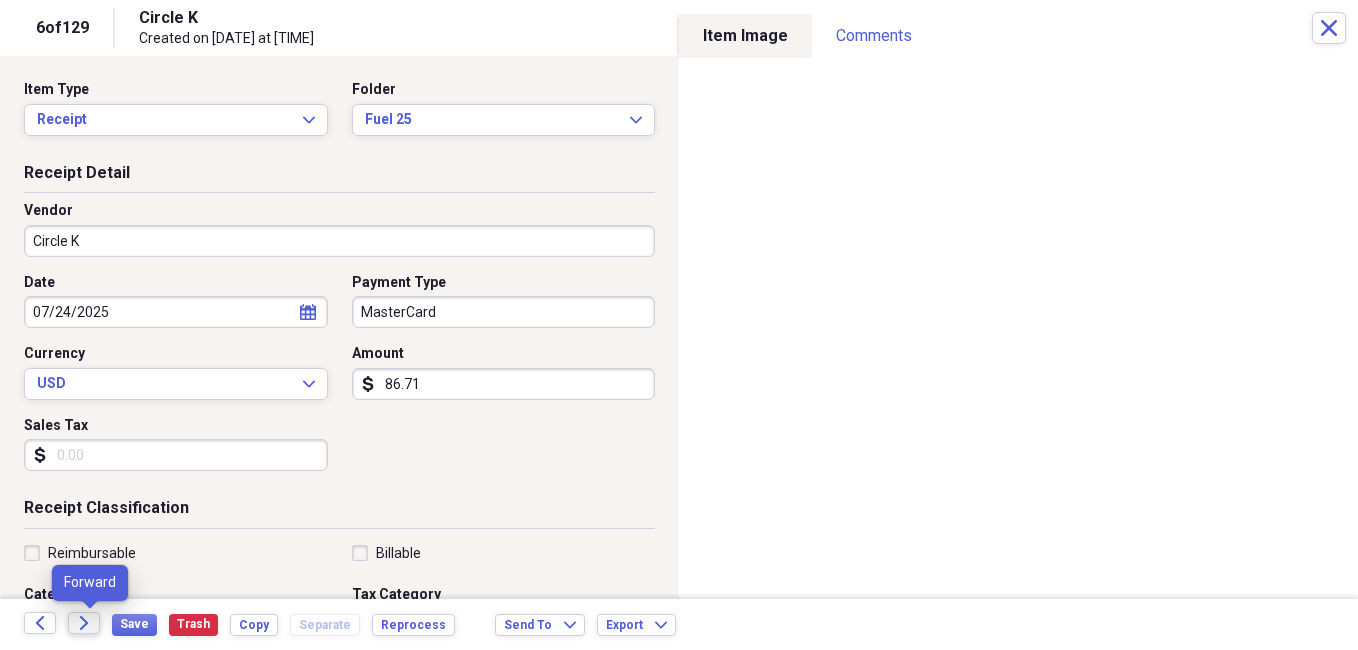 click on "Forward" 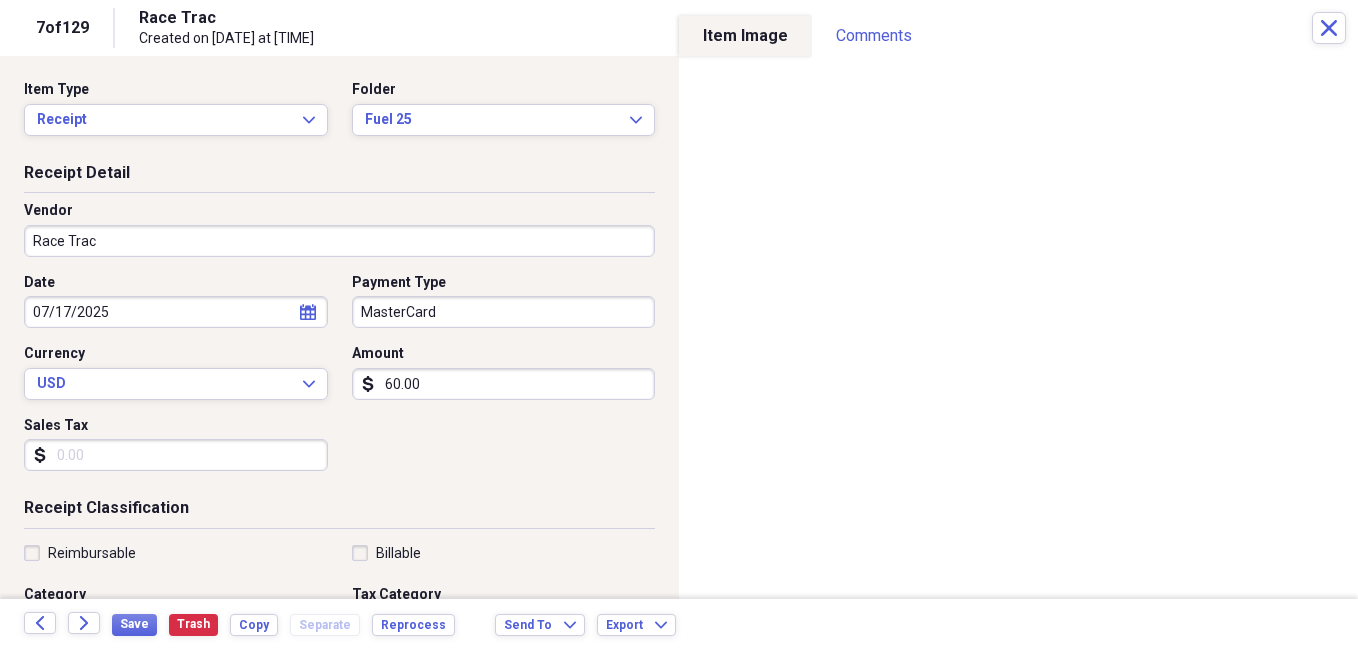 click on "Forward" 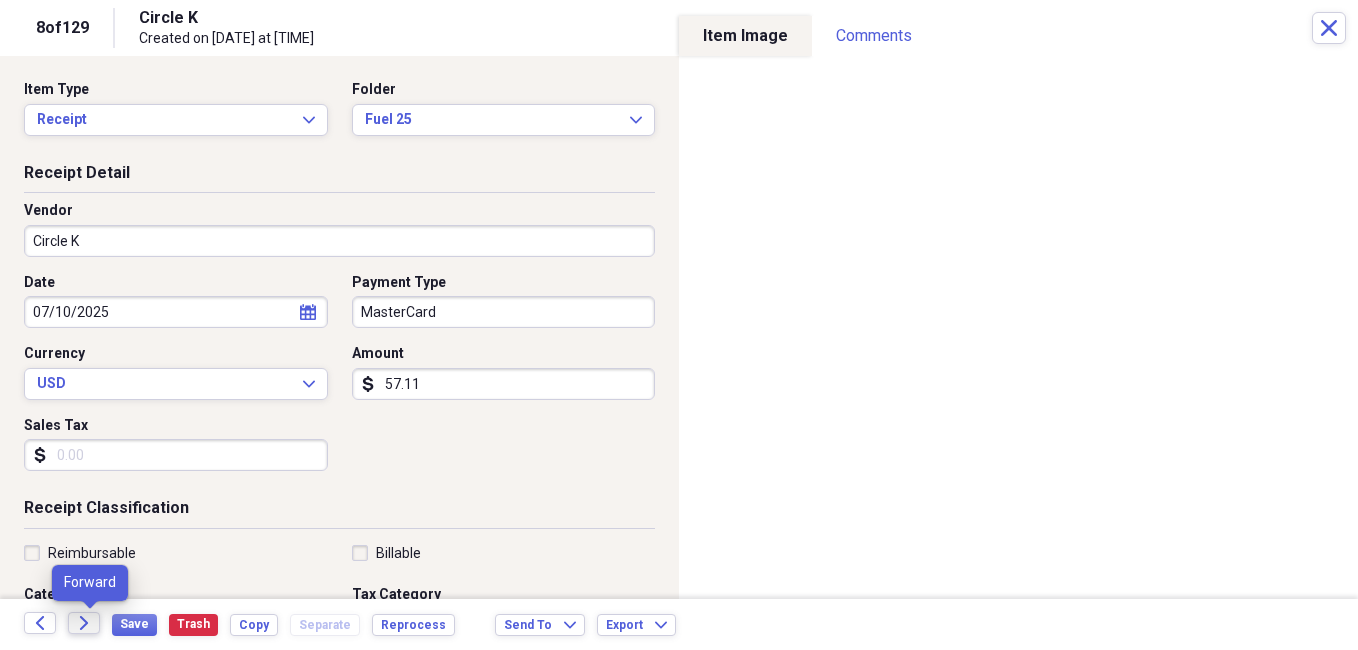 click on "Forward" 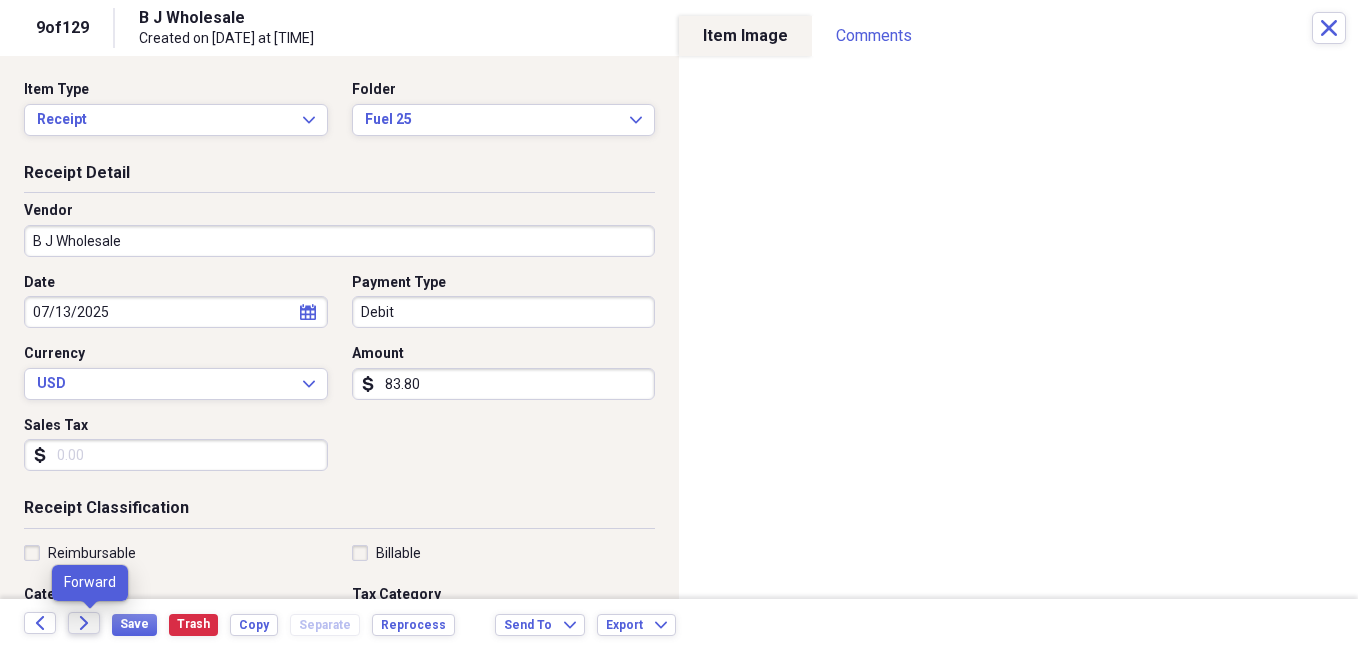 click on "Forward" 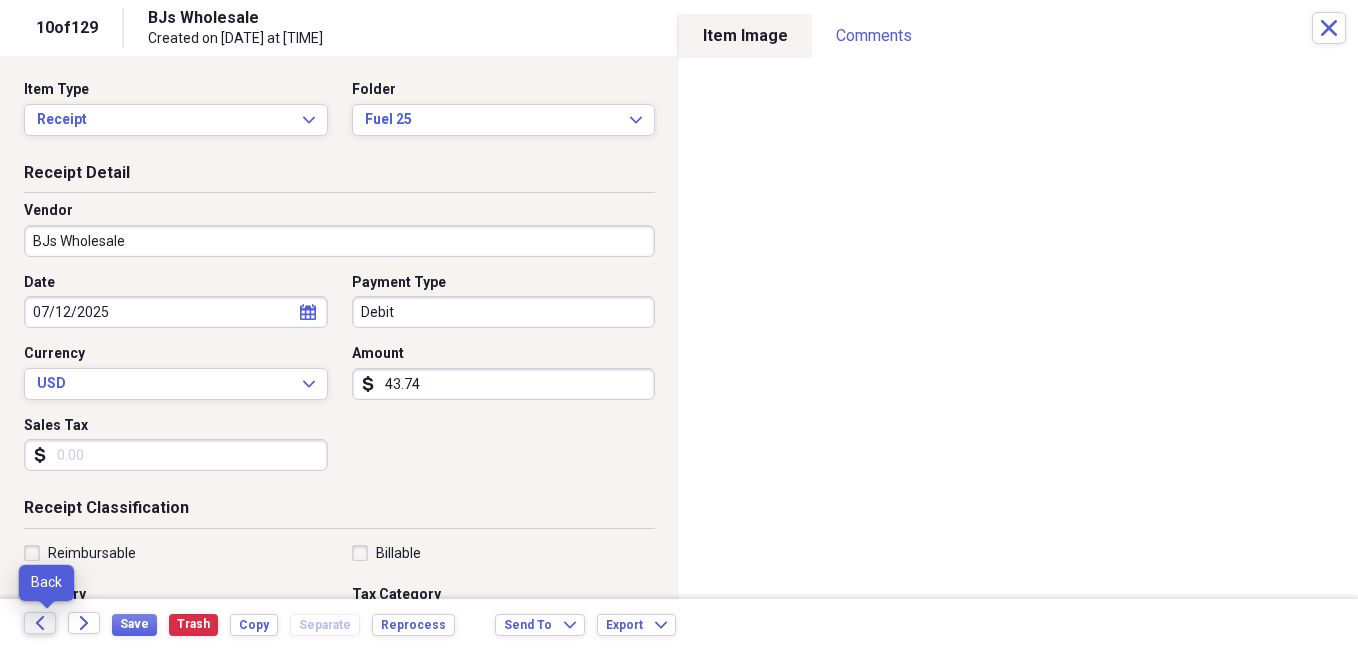 click on "Back" 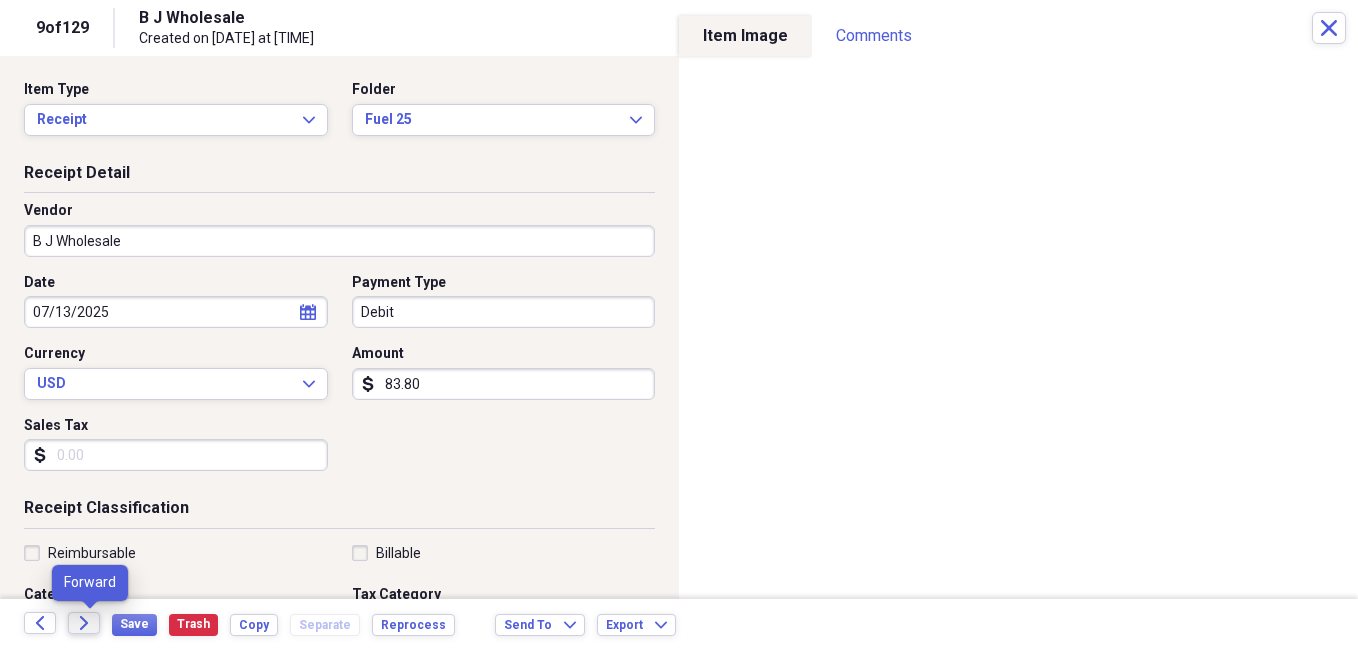 click on "Forward" 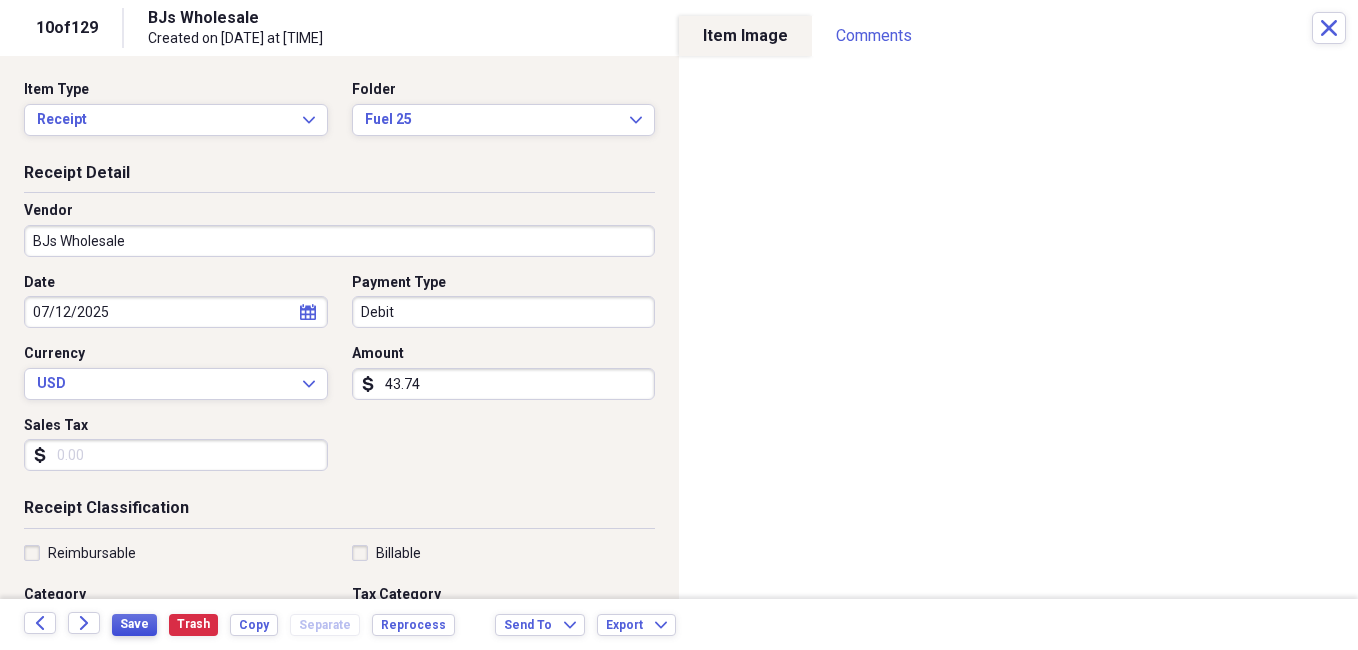 click on "Save" at bounding box center (134, 624) 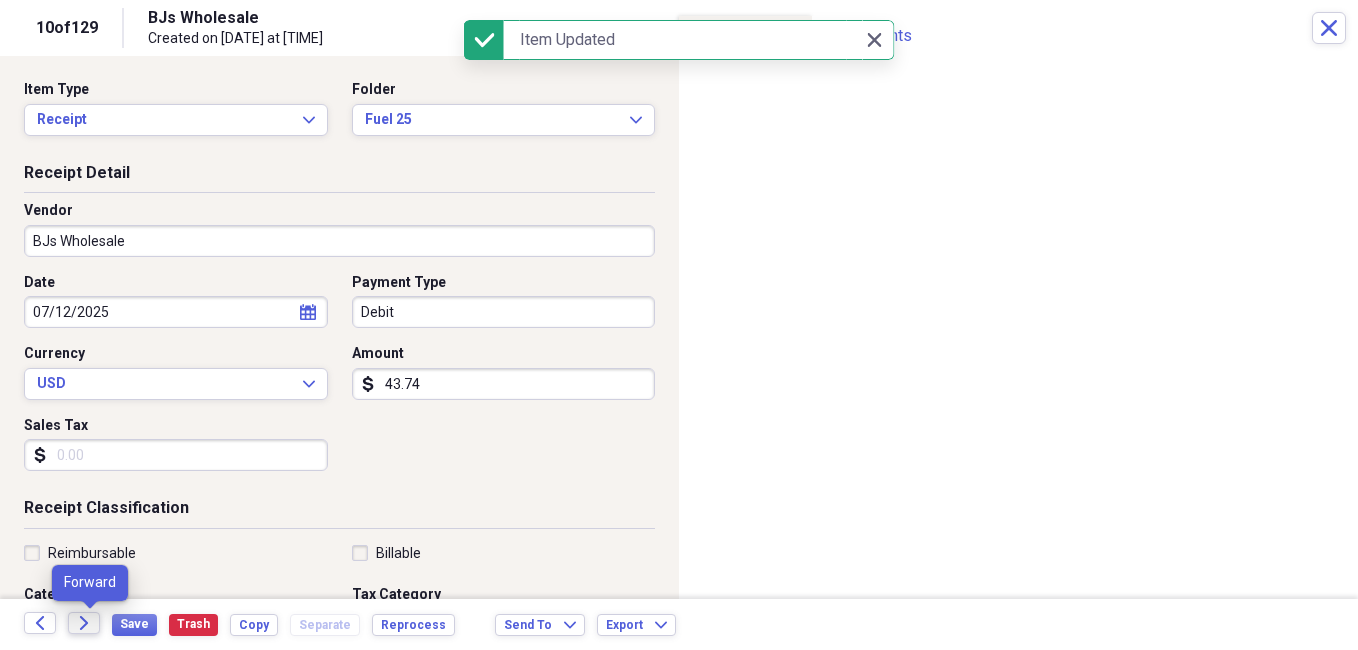 click on "Forward" 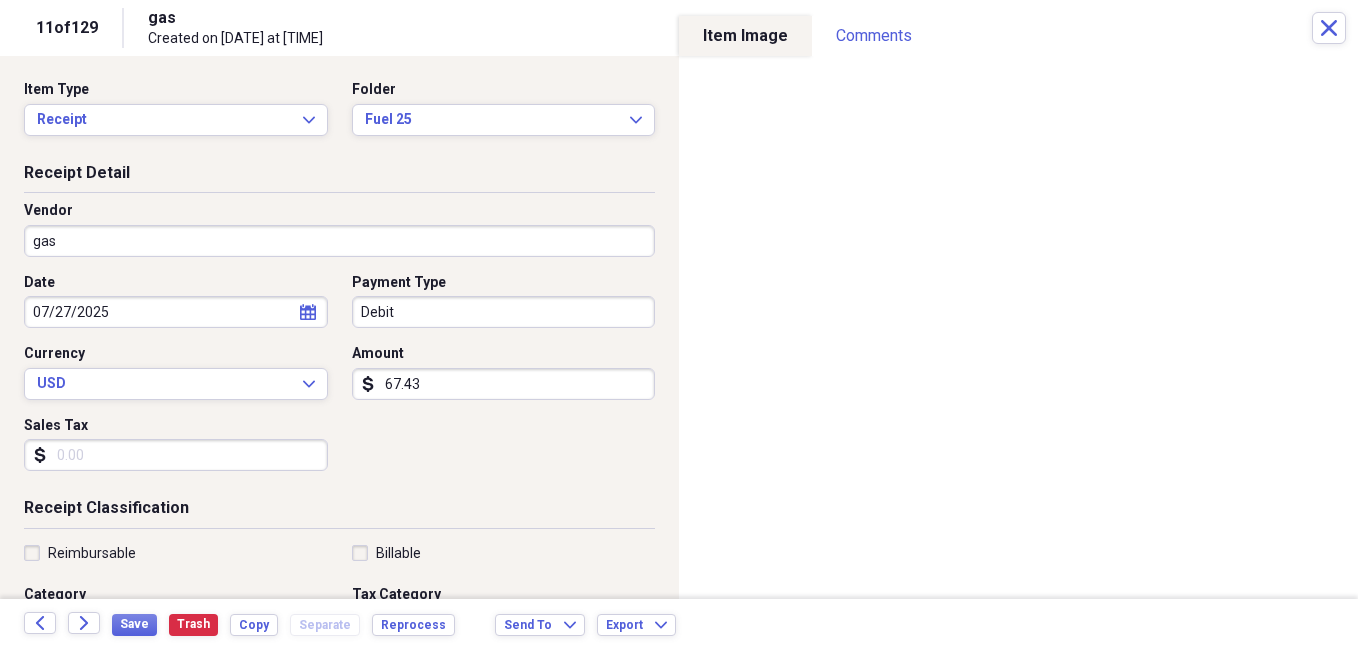 click on "gas" at bounding box center (339, 241) 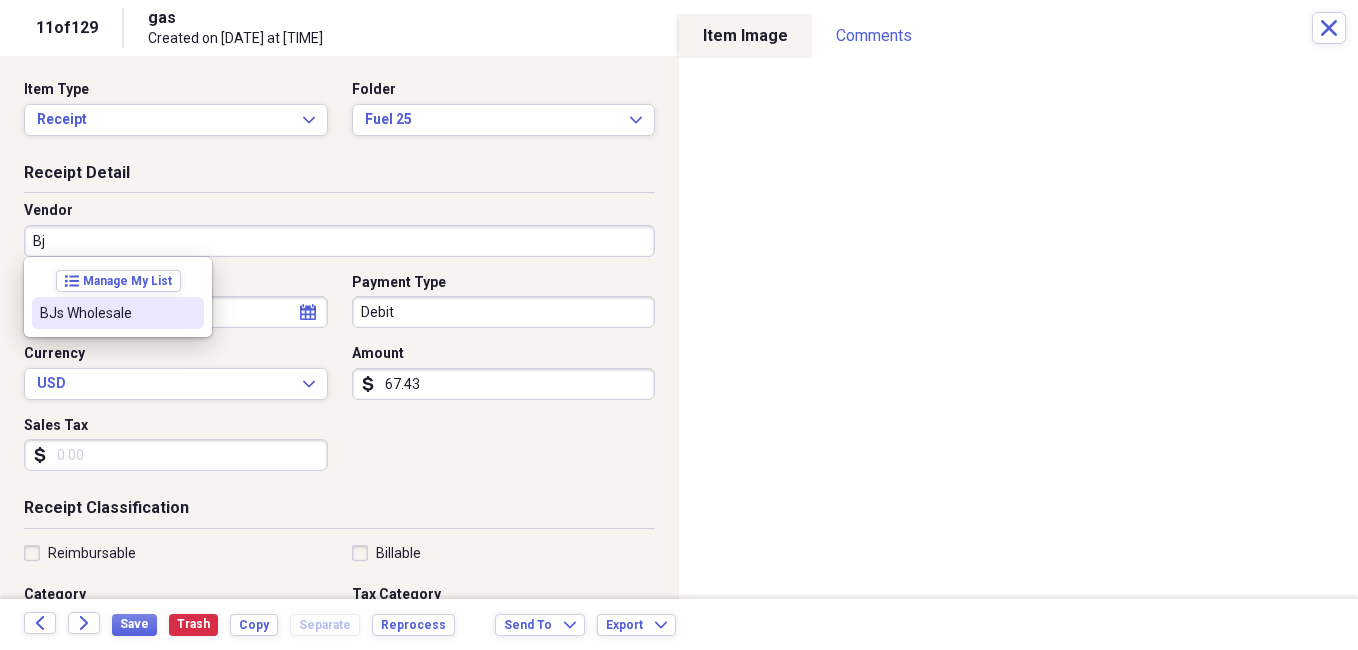 click on "BJs Wholesale" at bounding box center [106, 313] 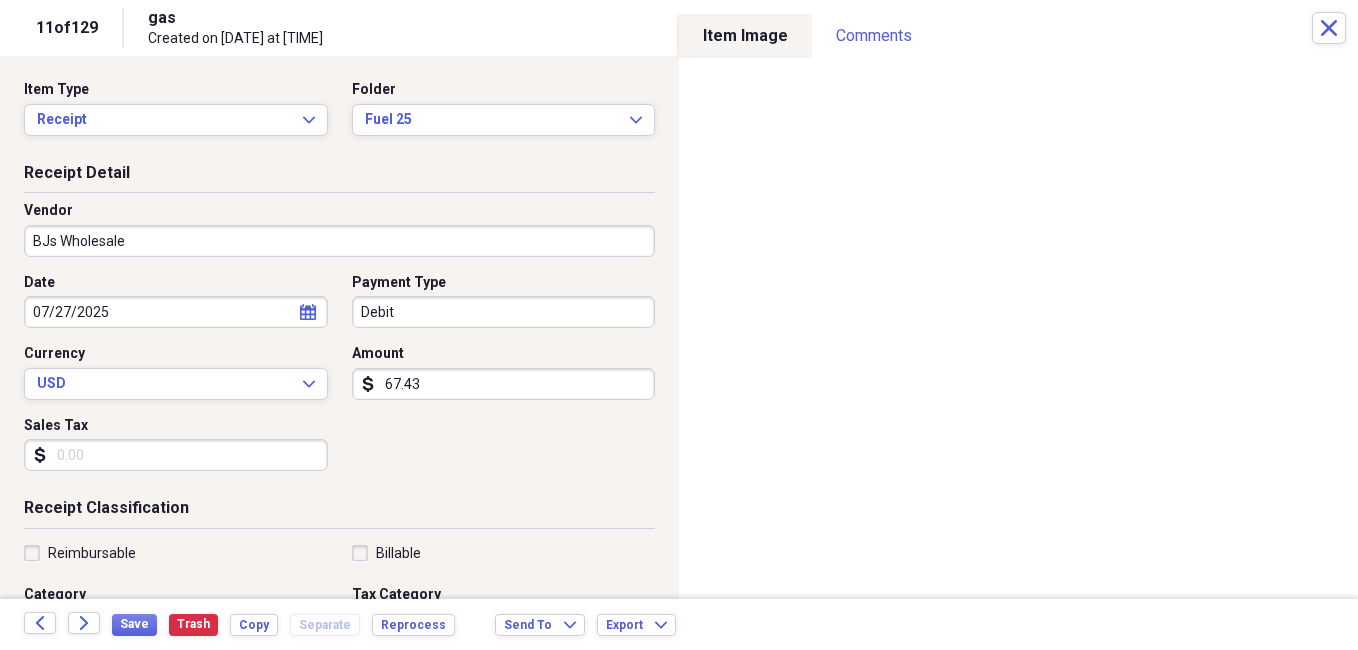 type on "Fuel/Auto" 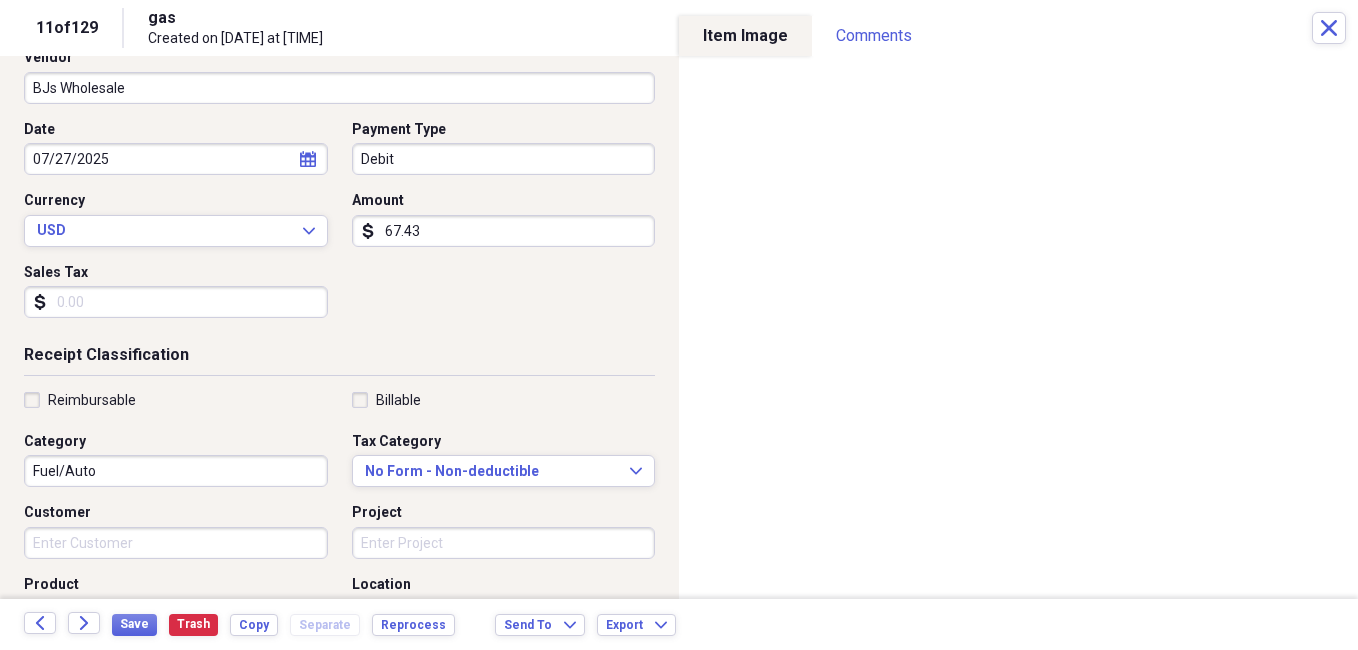 scroll, scrollTop: 200, scrollLeft: 0, axis: vertical 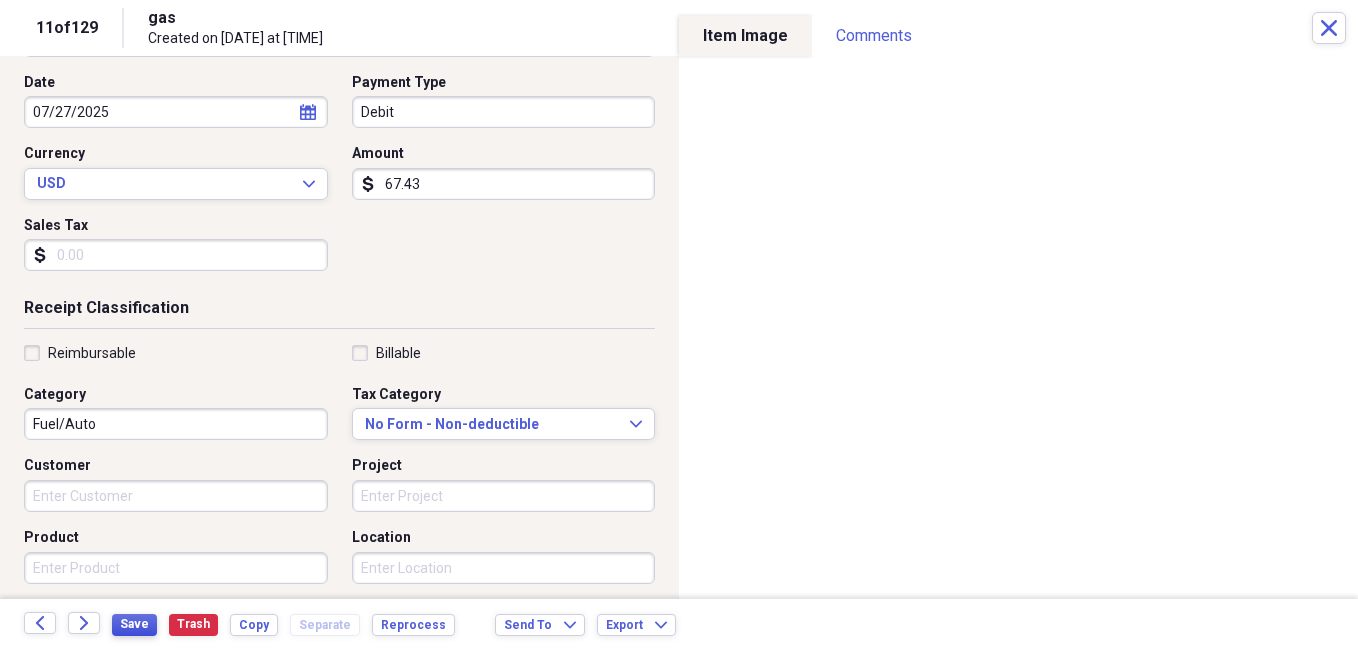 click on "Save" at bounding box center [134, 624] 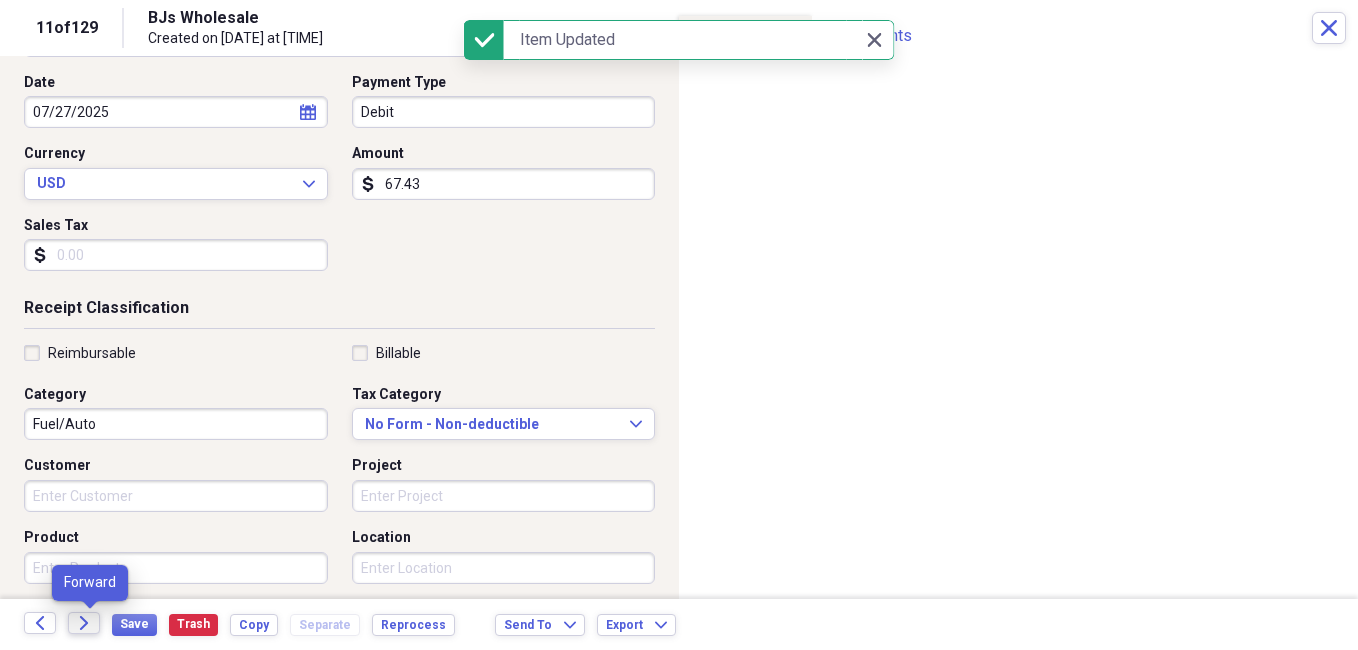 click on "Forward" 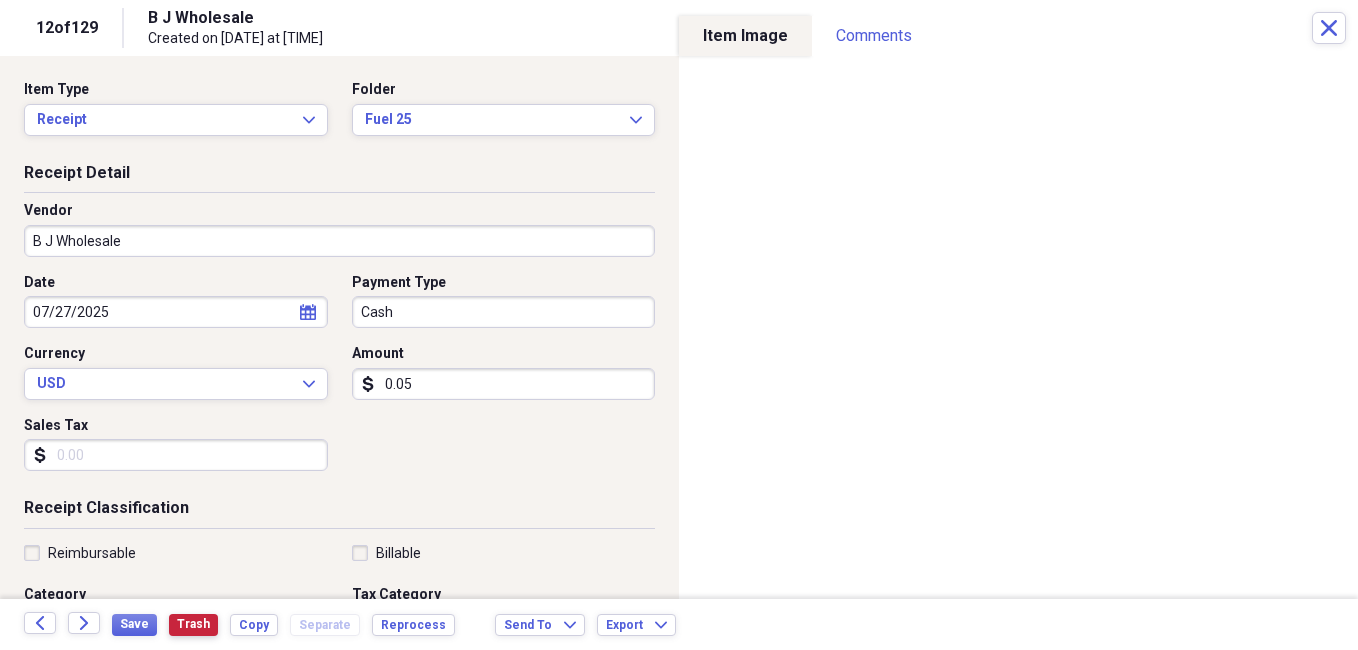 click on "Trash" at bounding box center (193, 624) 